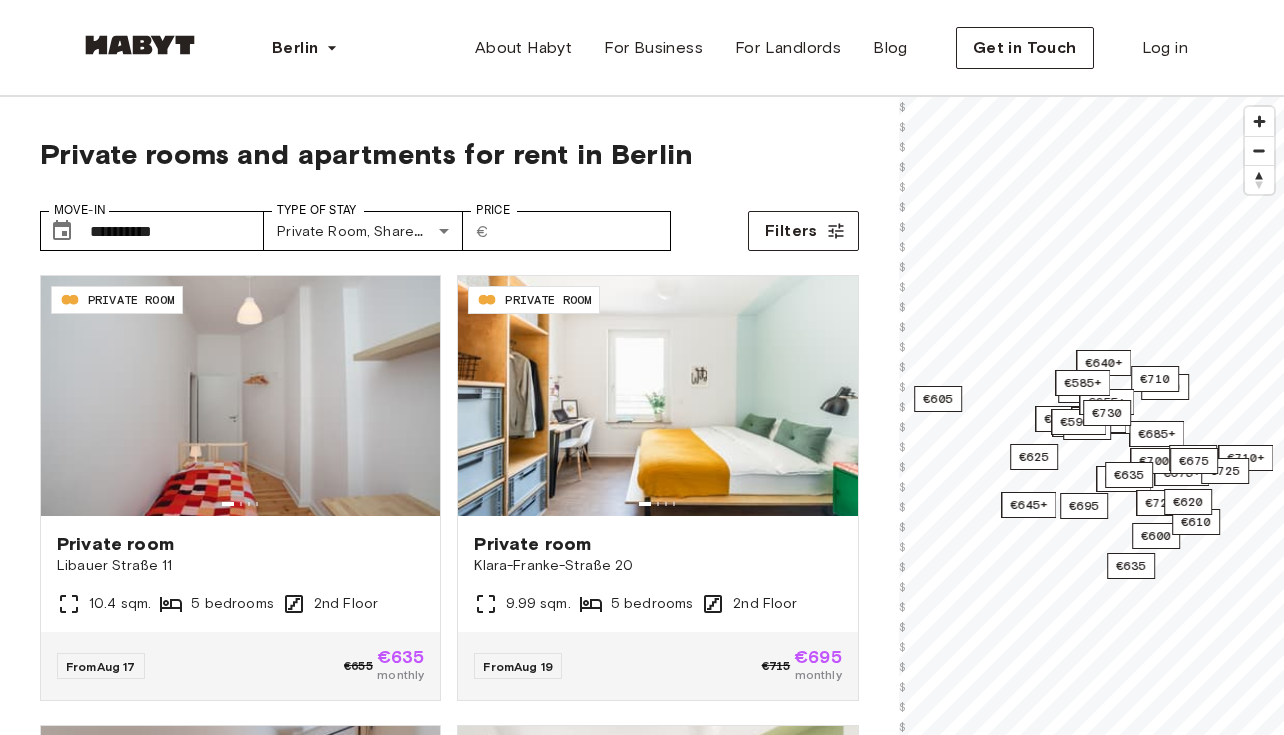 scroll, scrollTop: 0, scrollLeft: 0, axis: both 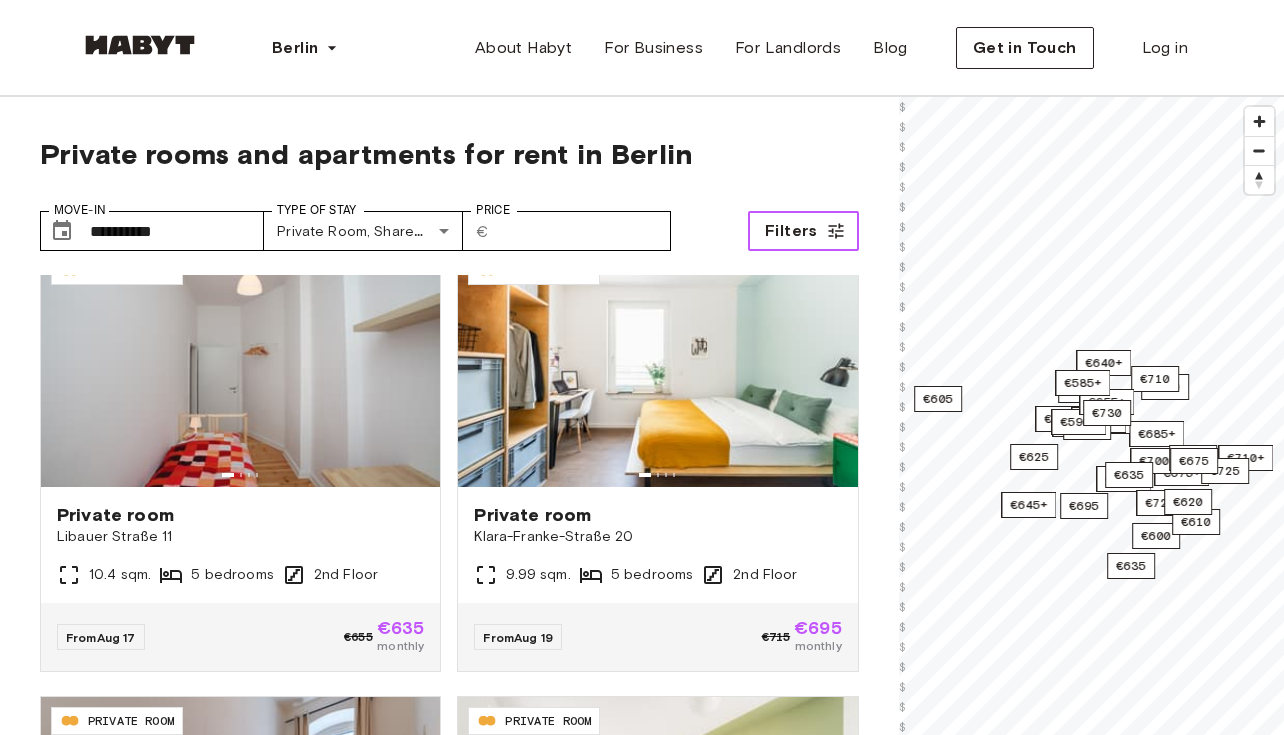 click on "Filters" at bounding box center (803, 231) 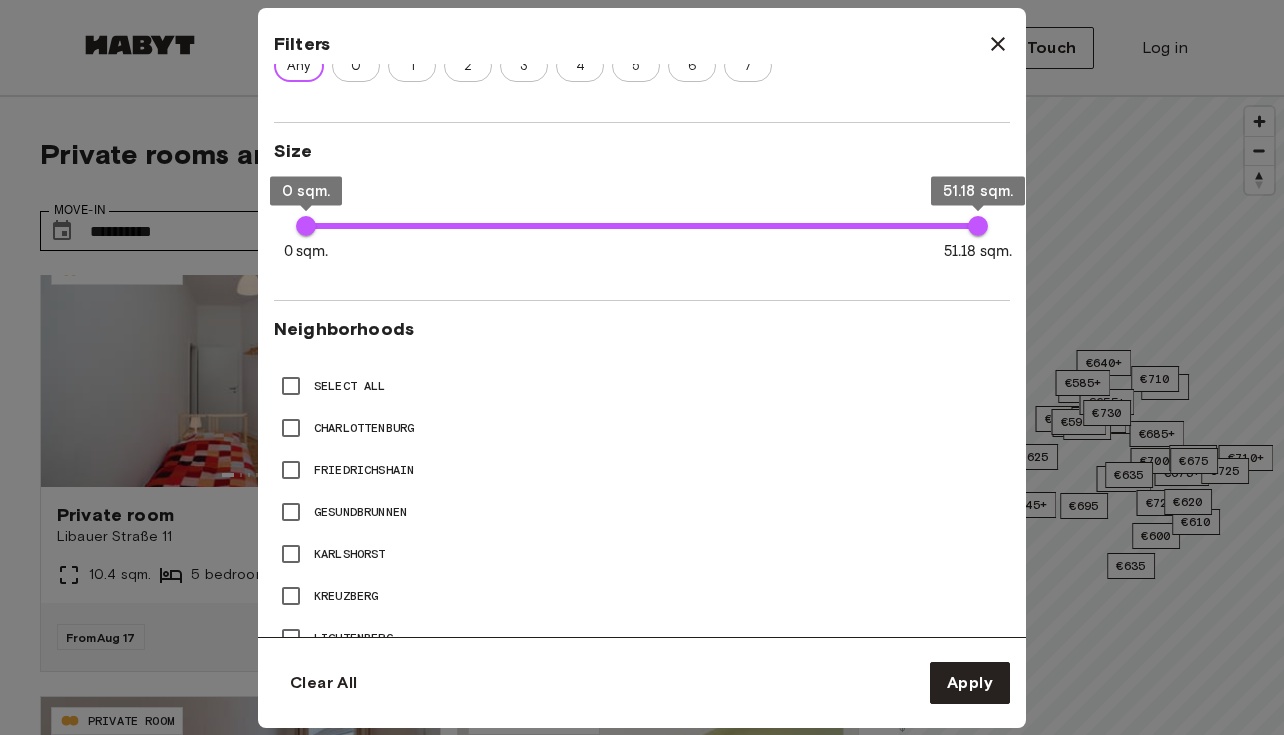 scroll, scrollTop: 661, scrollLeft: 0, axis: vertical 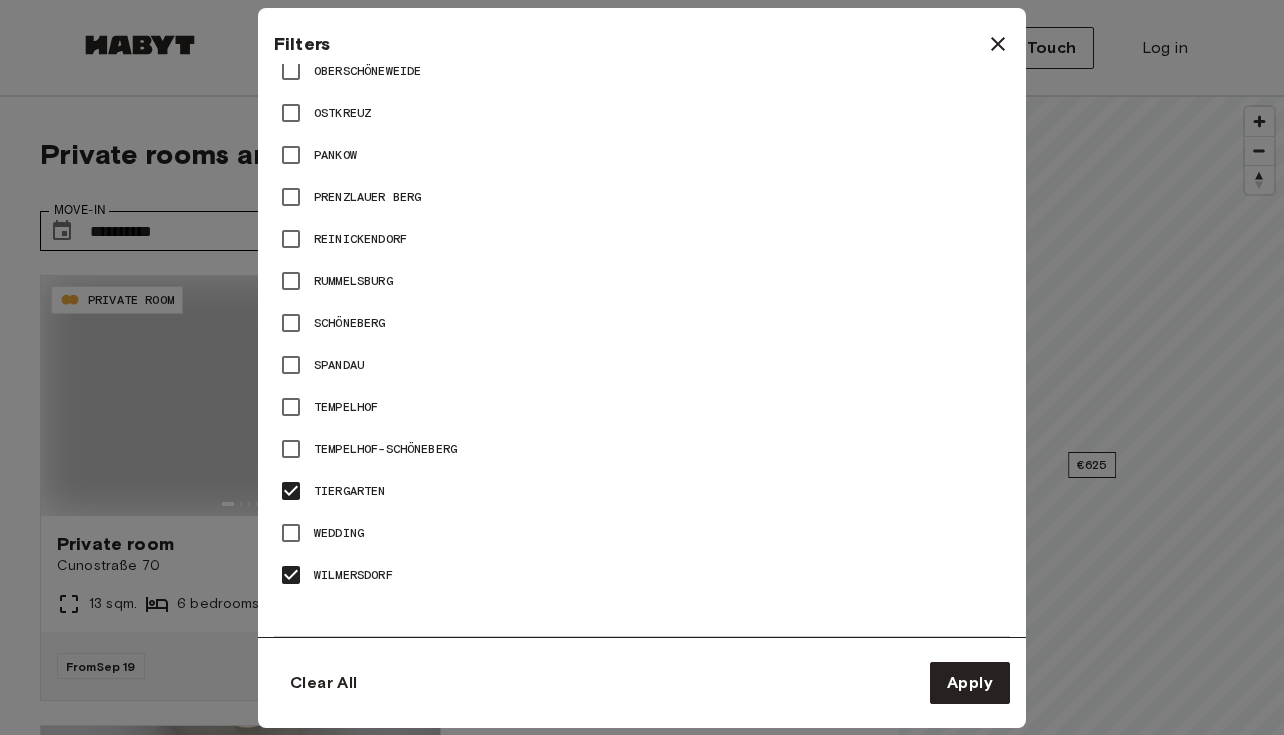 type on "**" 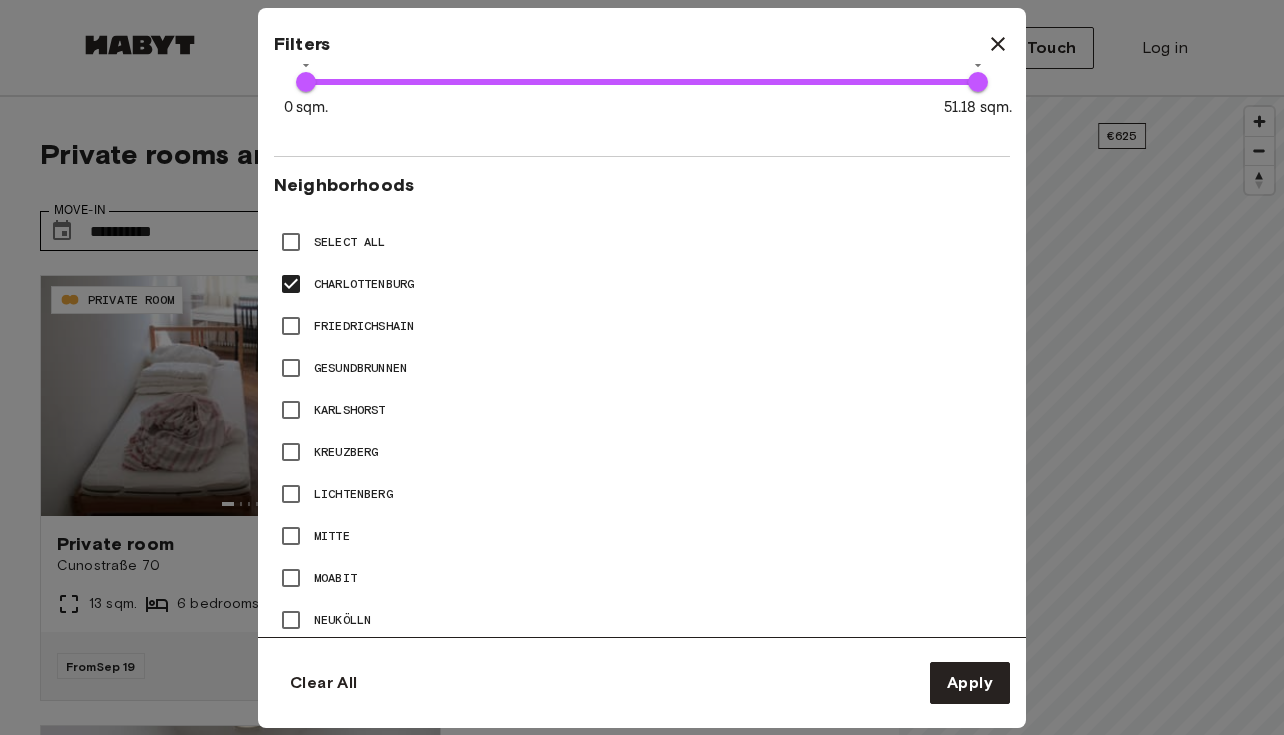 scroll, scrollTop: 780, scrollLeft: 0, axis: vertical 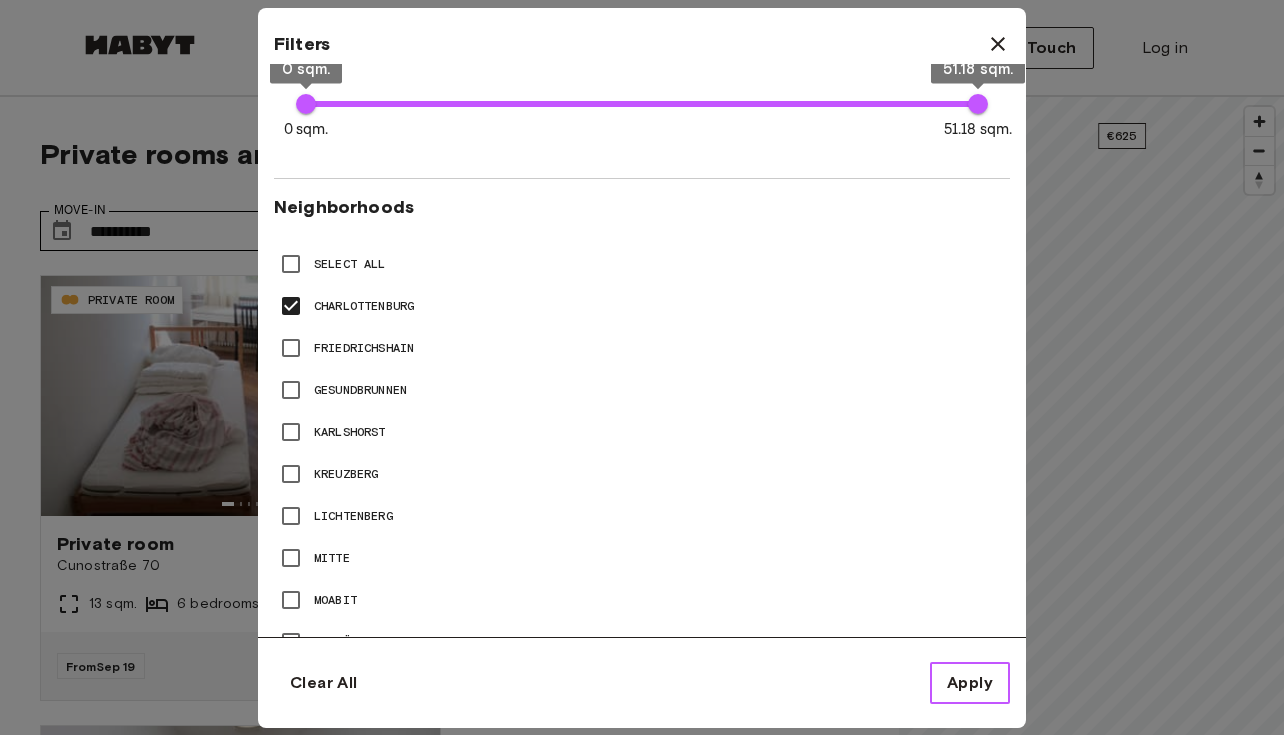 click on "Apply" at bounding box center (970, 683) 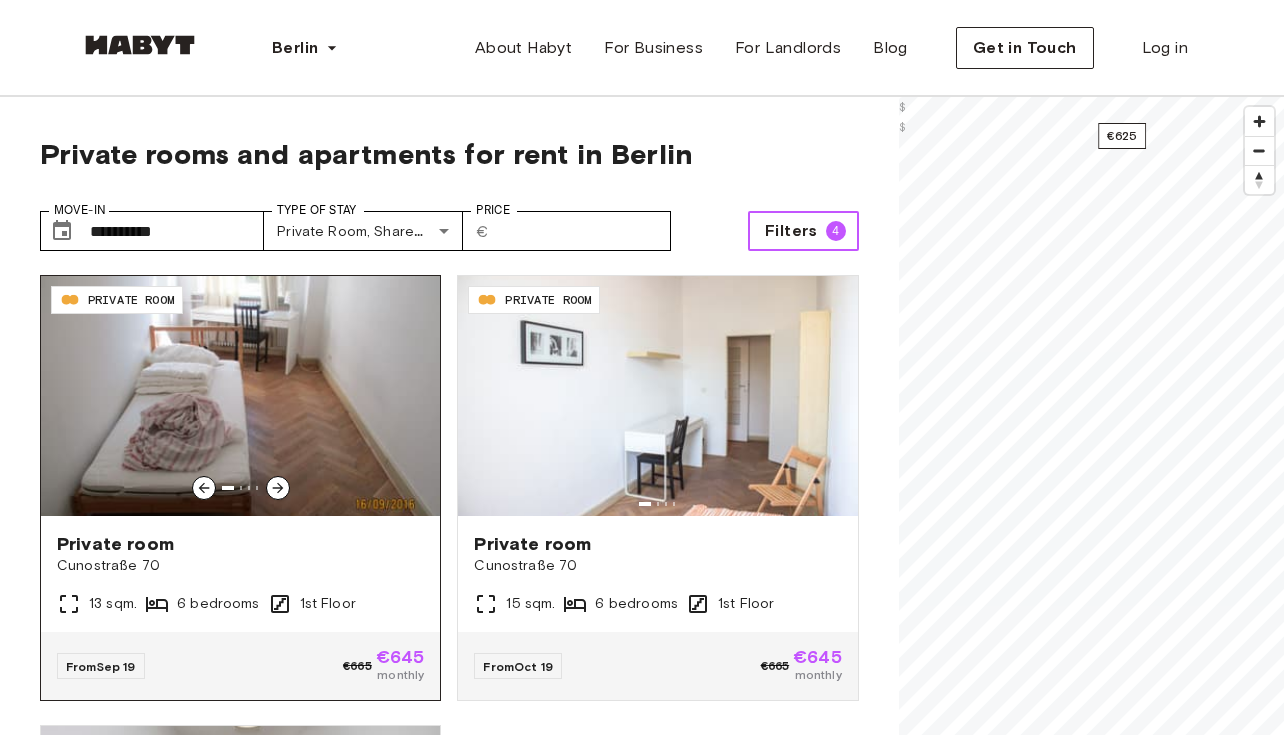 click at bounding box center [240, 396] 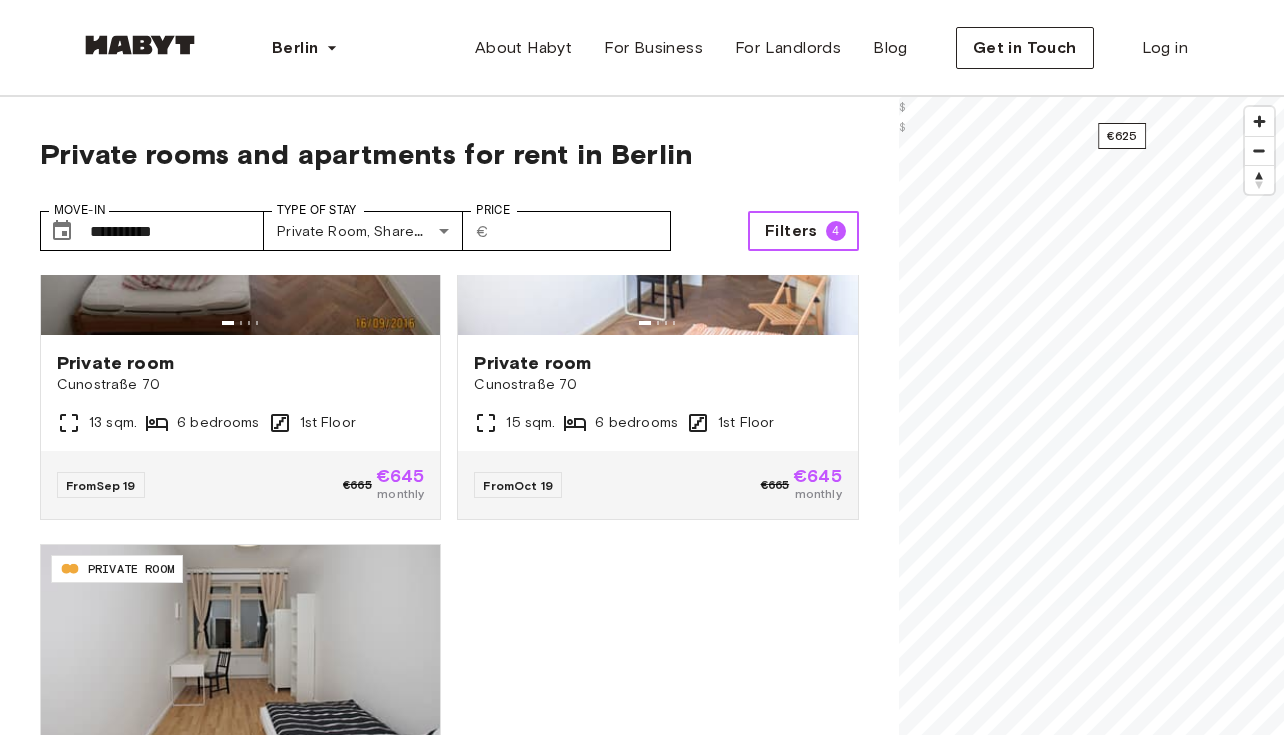 scroll, scrollTop: 181, scrollLeft: 0, axis: vertical 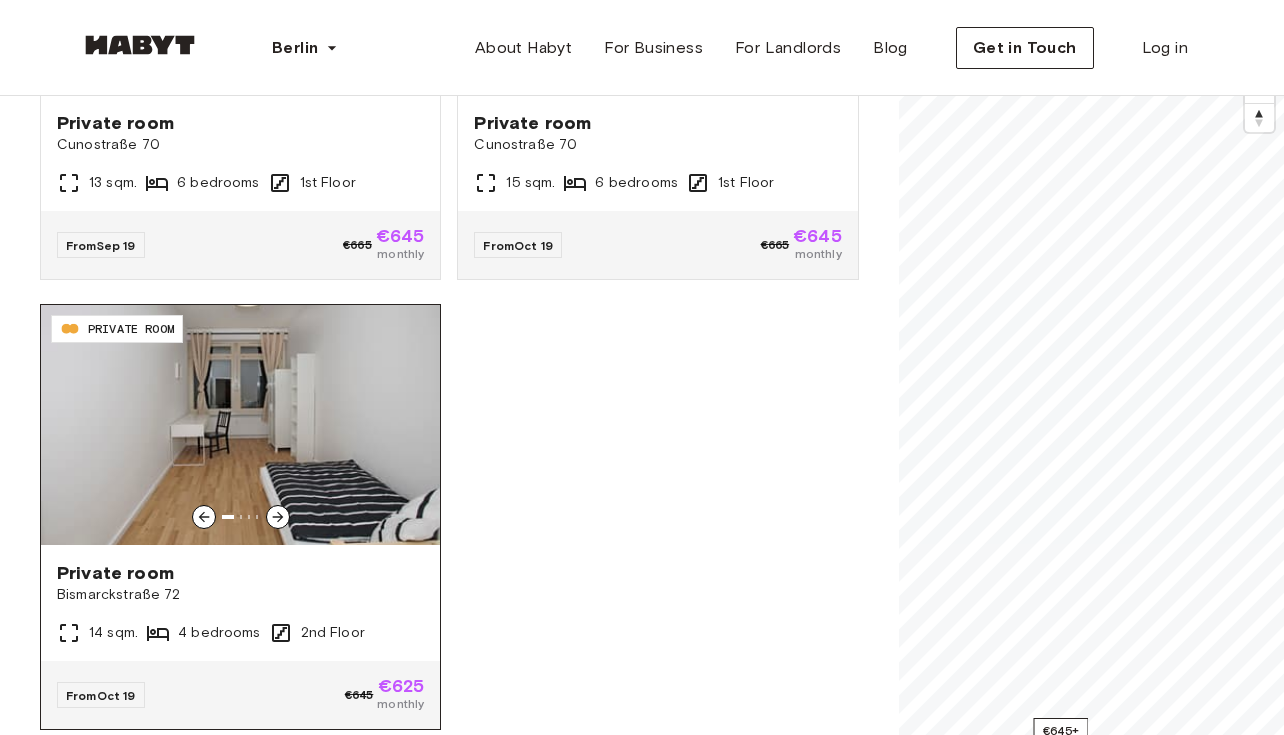 click at bounding box center [240, 425] 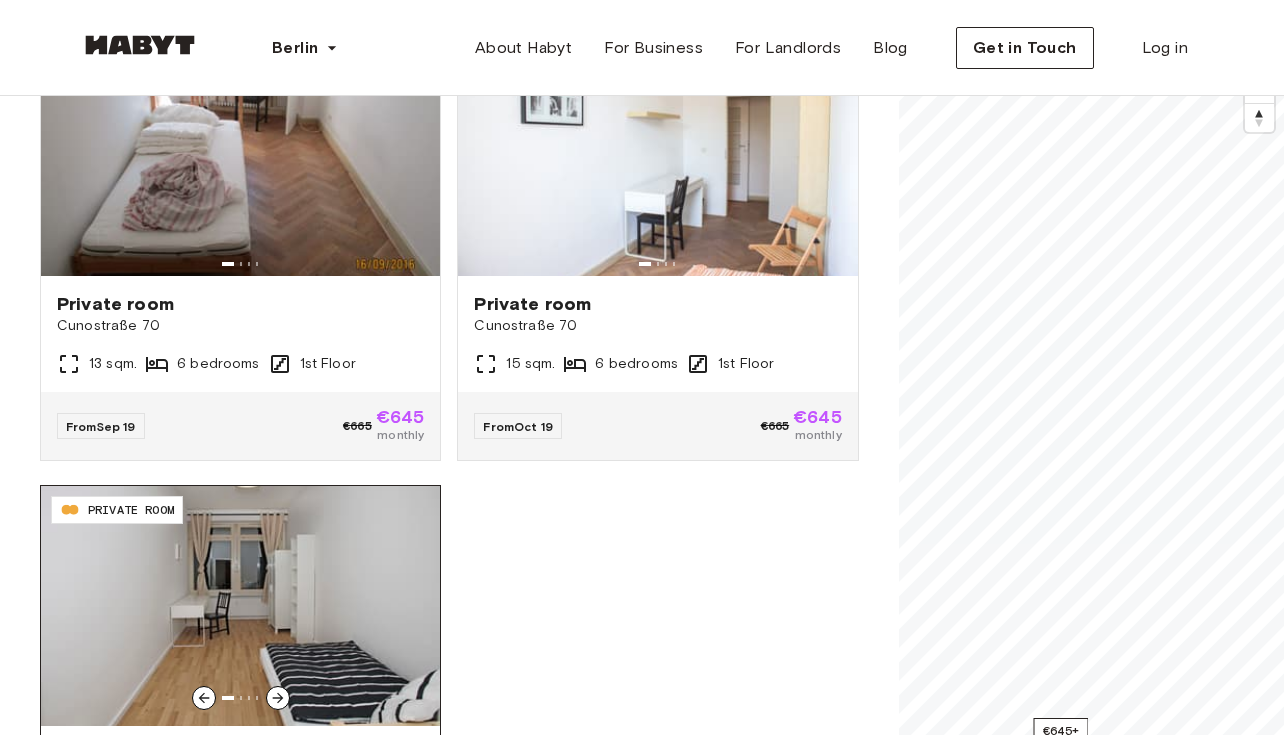 scroll, scrollTop: 0, scrollLeft: 0, axis: both 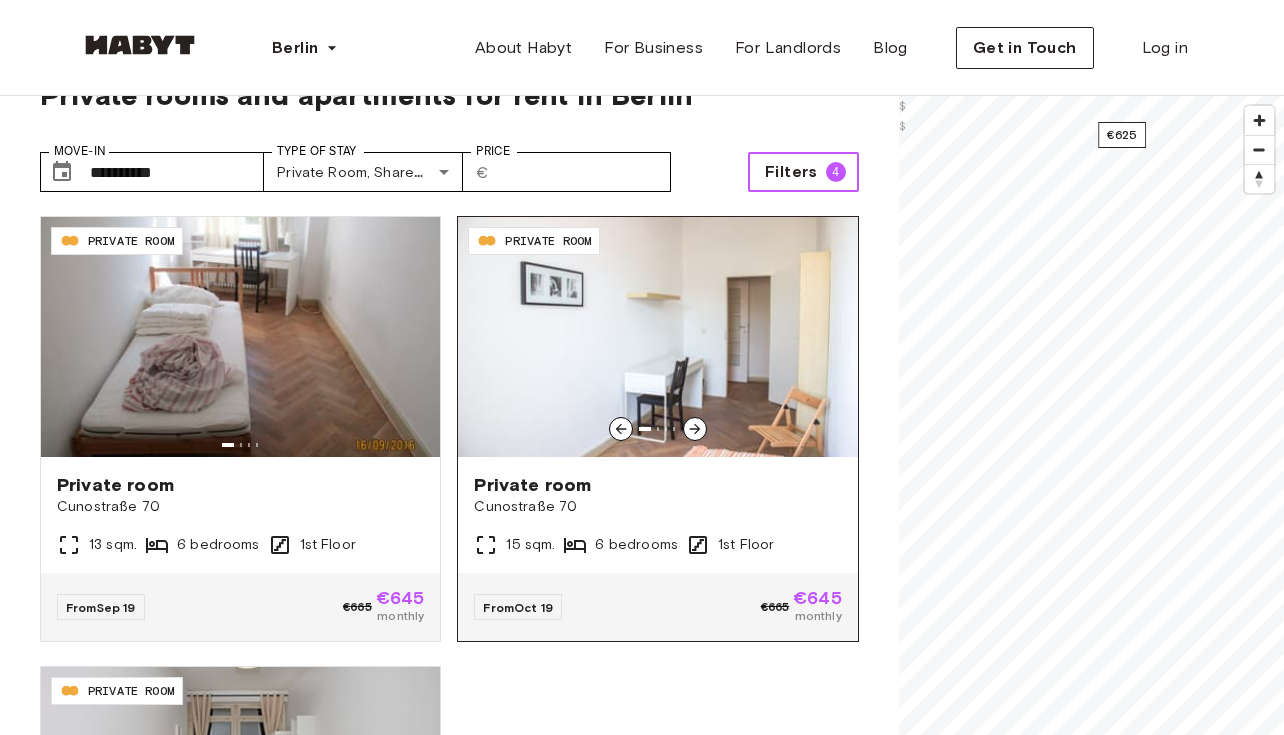 click at bounding box center (657, 337) 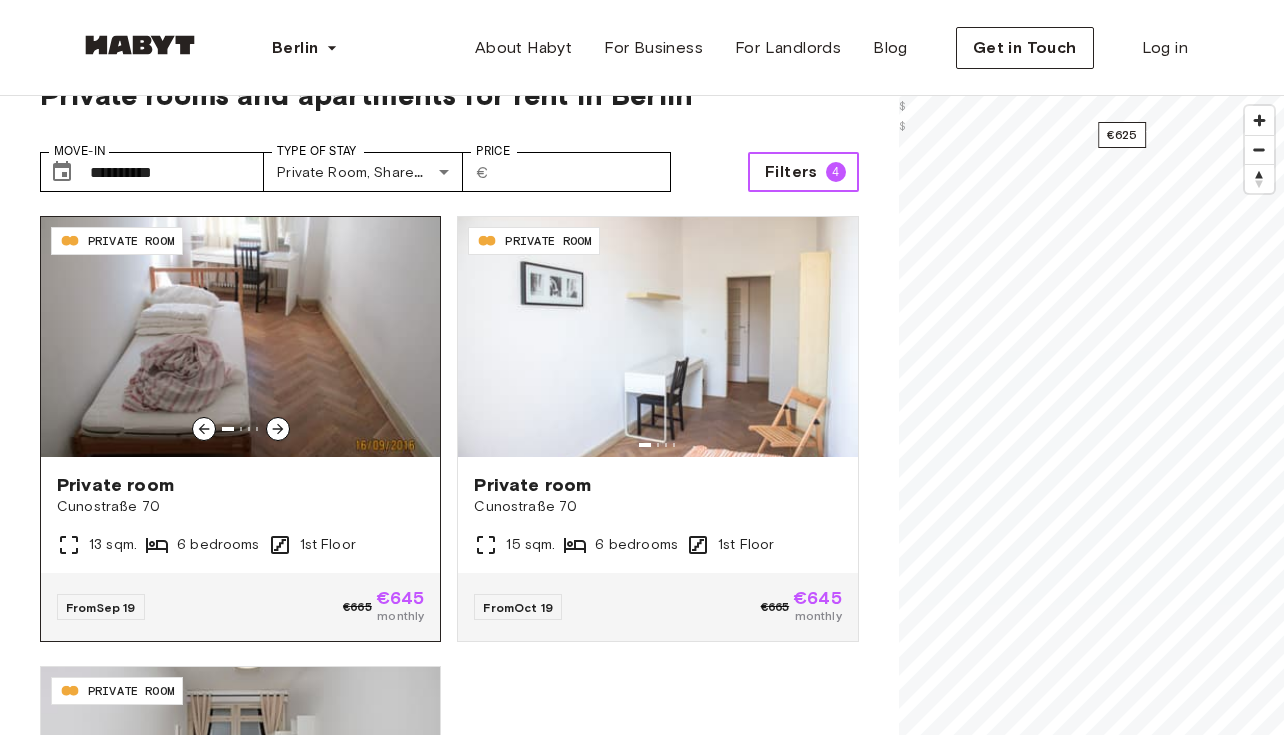 click at bounding box center (240, 337) 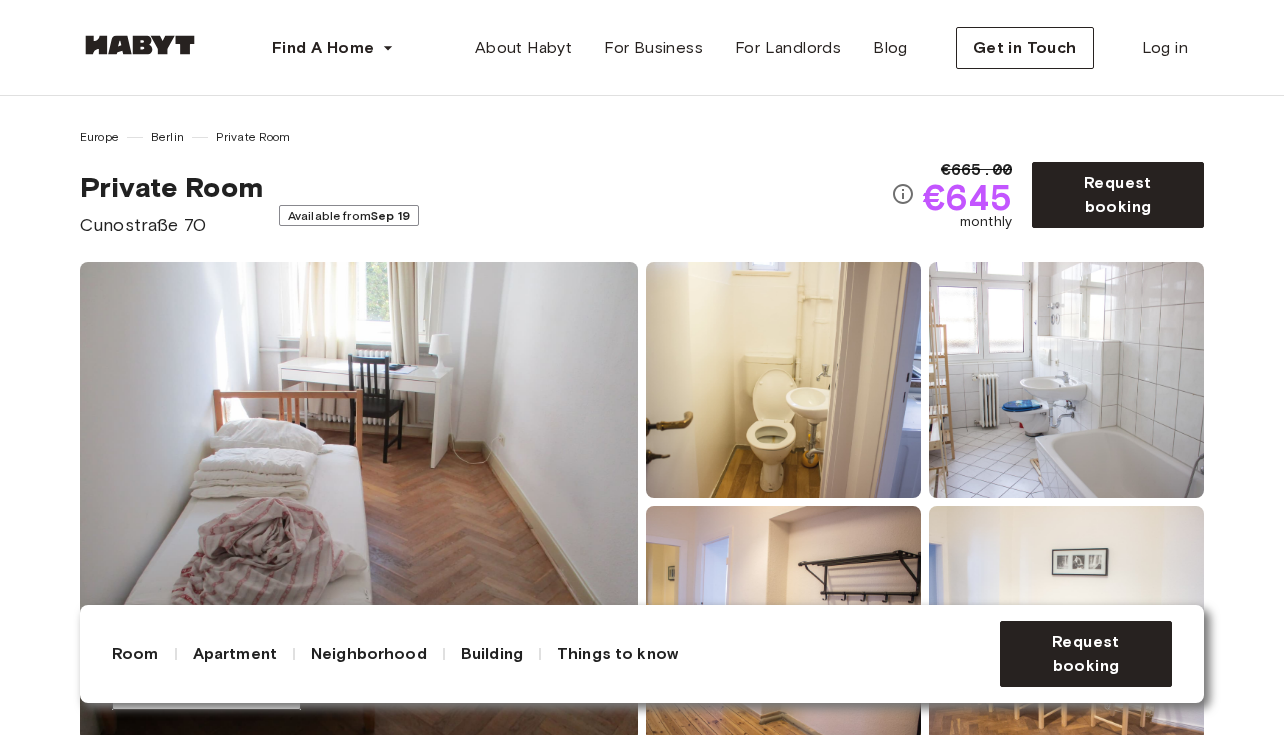 scroll, scrollTop: 0, scrollLeft: 0, axis: both 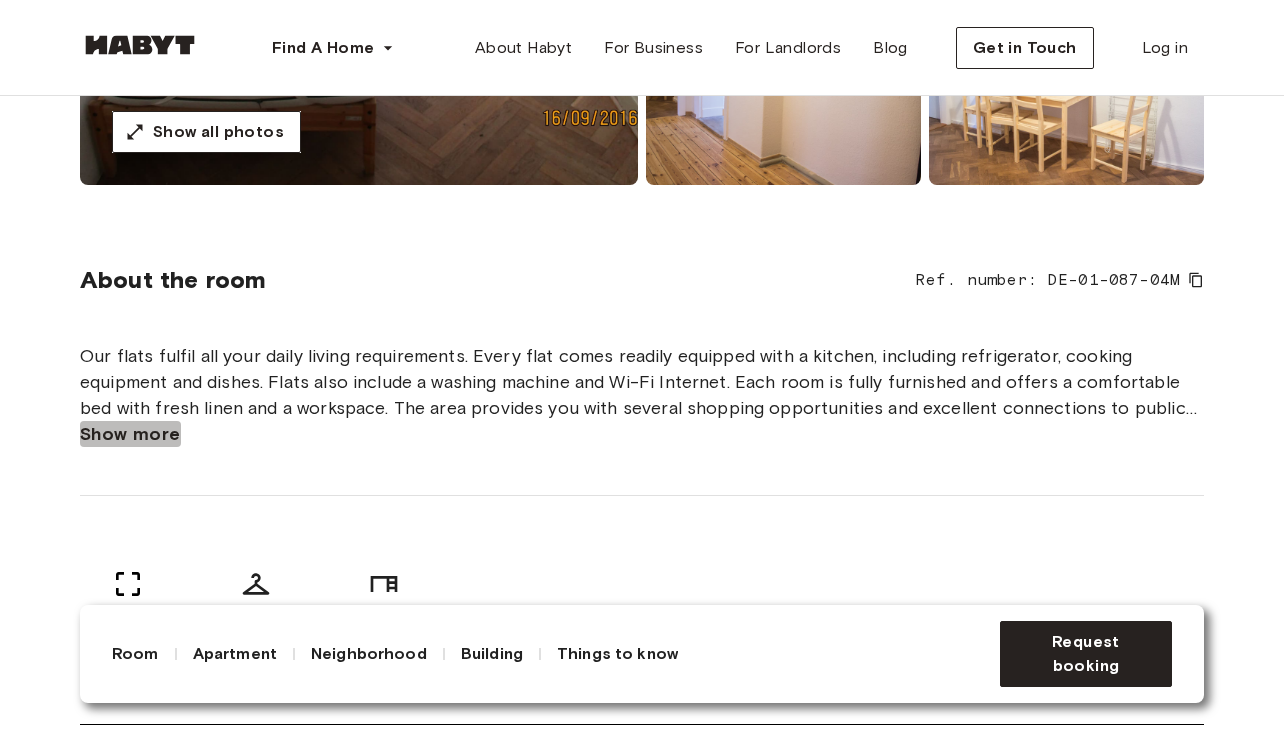 click on "Show more" at bounding box center (130, 434) 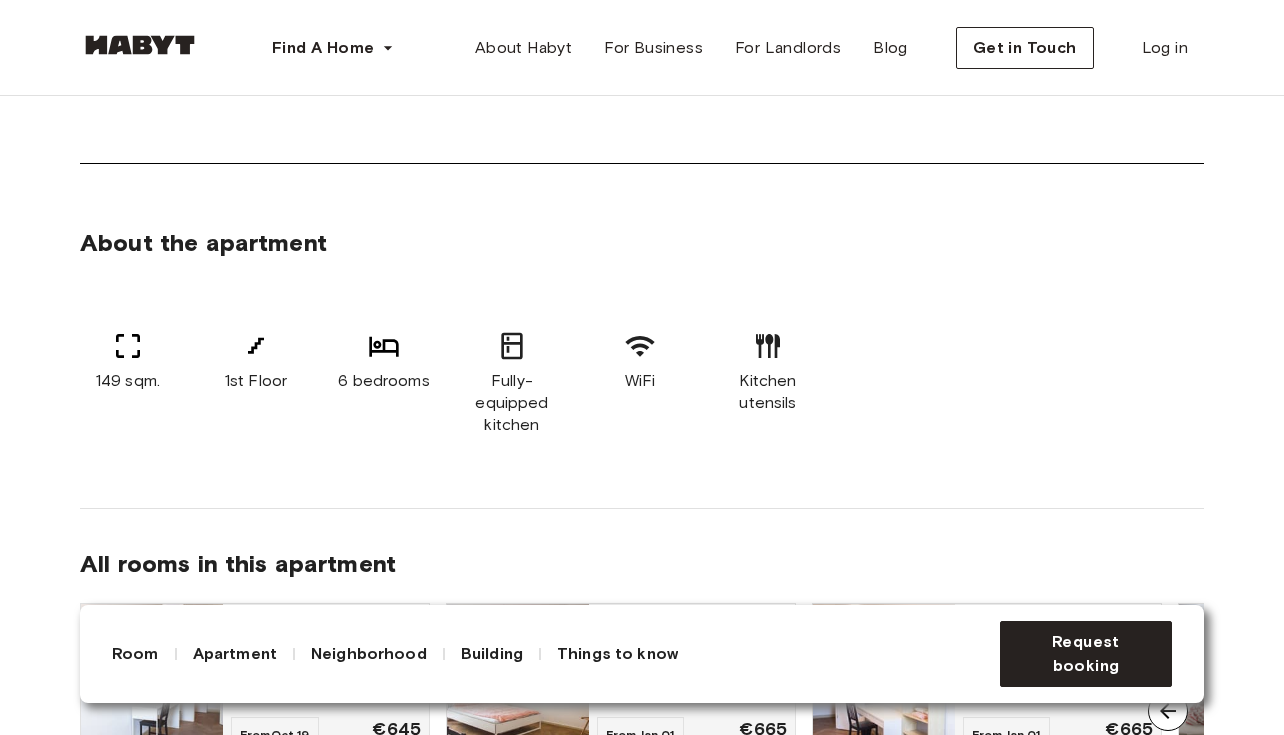 scroll, scrollTop: 1146, scrollLeft: 0, axis: vertical 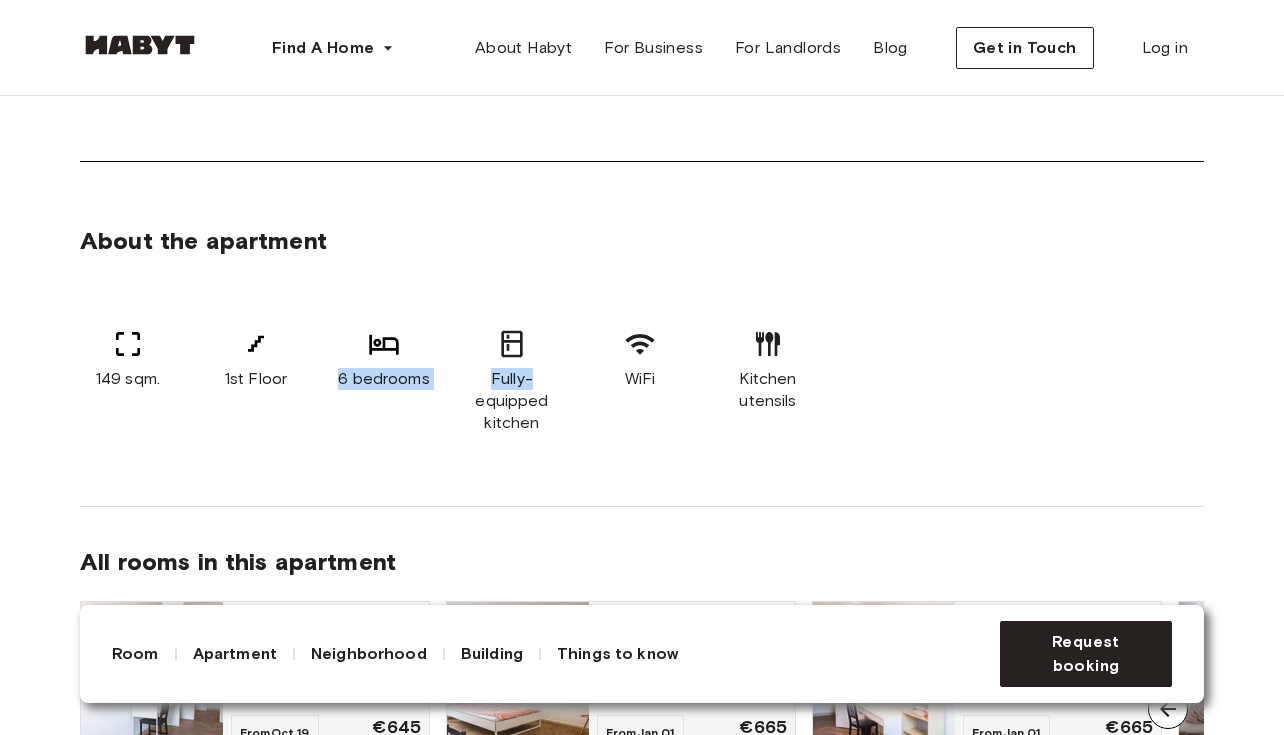 drag, startPoint x: 342, startPoint y: 380, endPoint x: 457, endPoint y: 388, distance: 115.27792 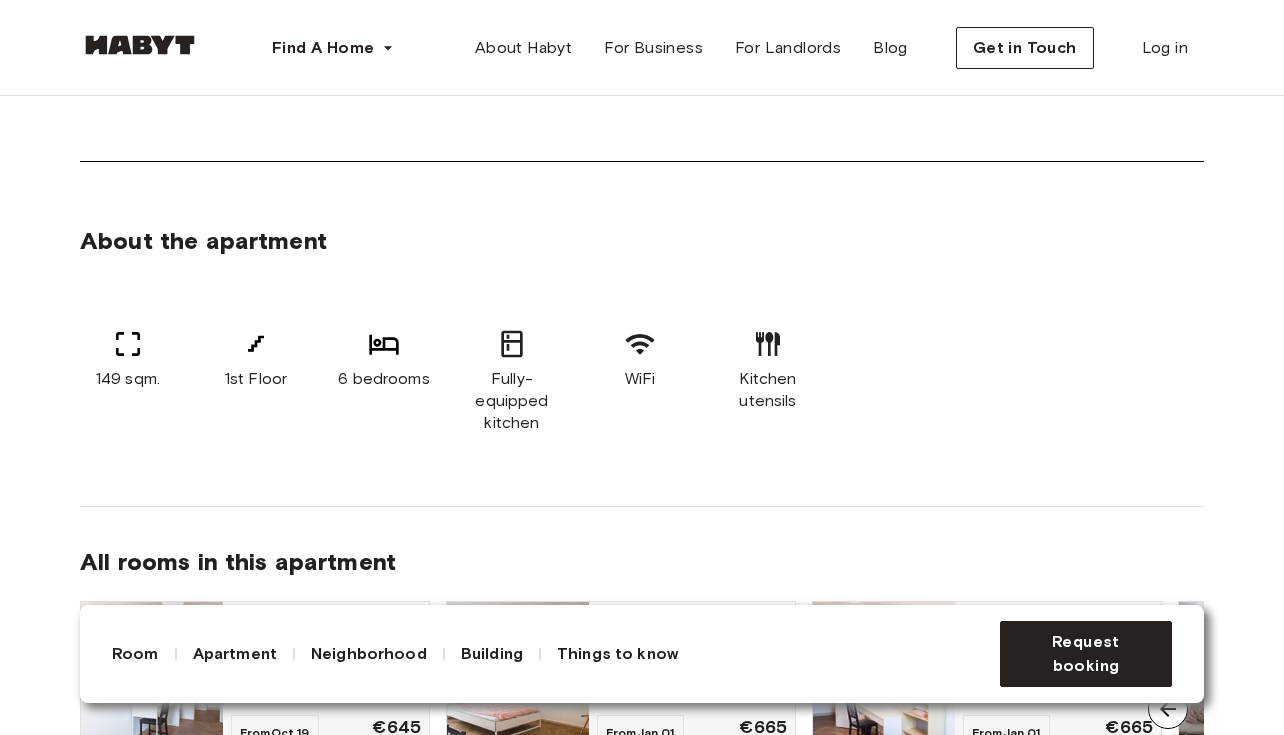 click on "6 bedrooms" at bounding box center (384, 381) 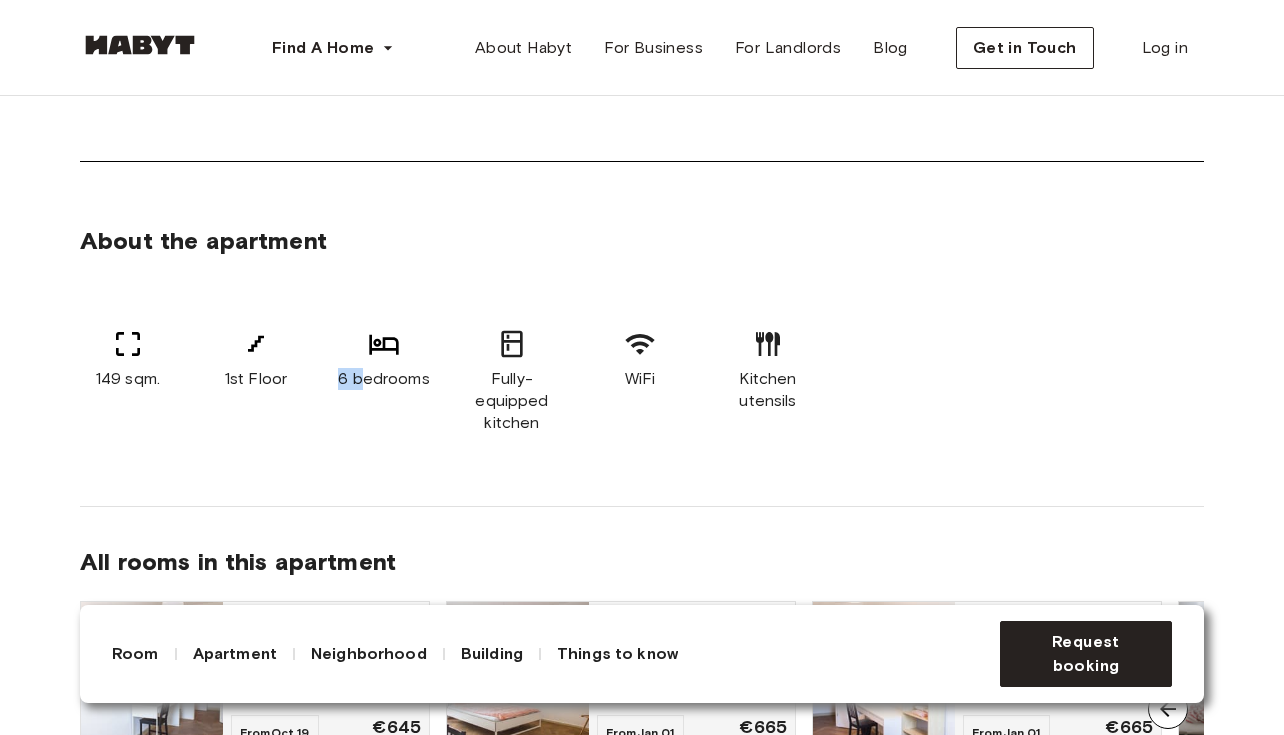 drag, startPoint x: 341, startPoint y: 380, endPoint x: 359, endPoint y: 387, distance: 19.313208 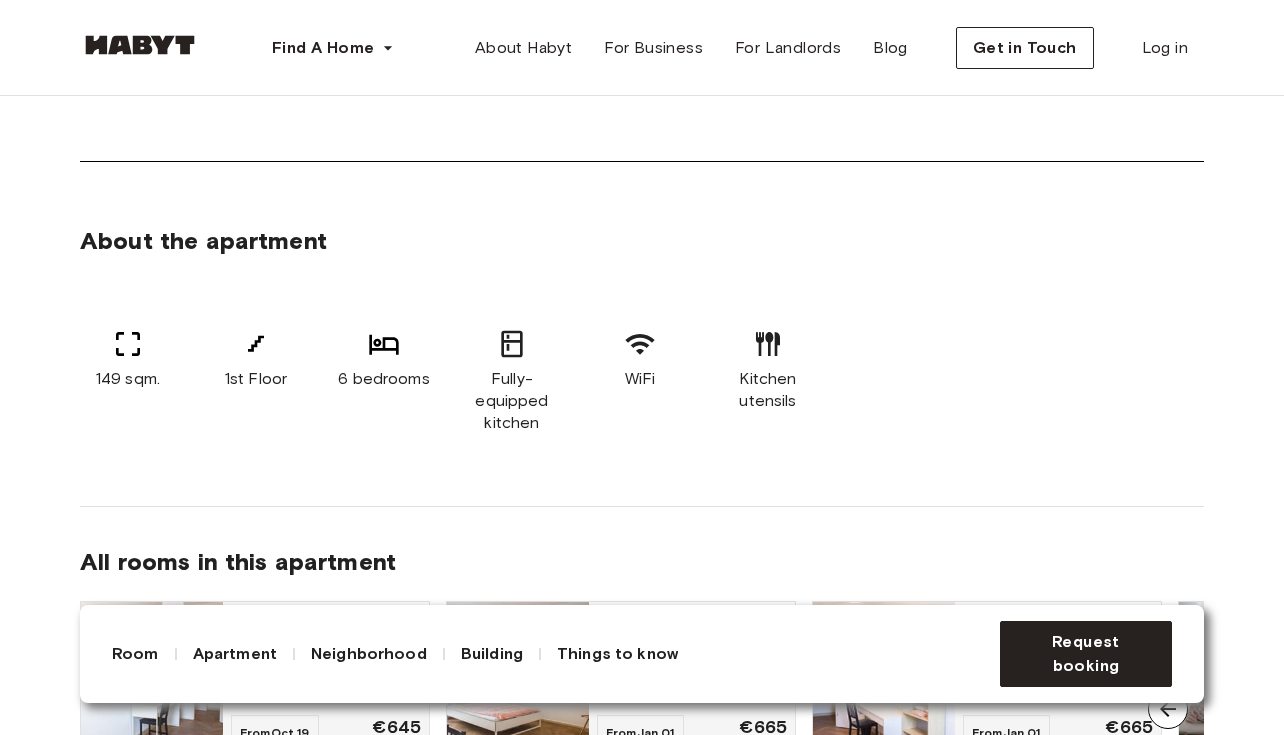 click on "149 sqm. 1st Floor 6 bedrooms Fully-equipped kitchen WiFi Kitchen utensils" at bounding box center (642, 381) 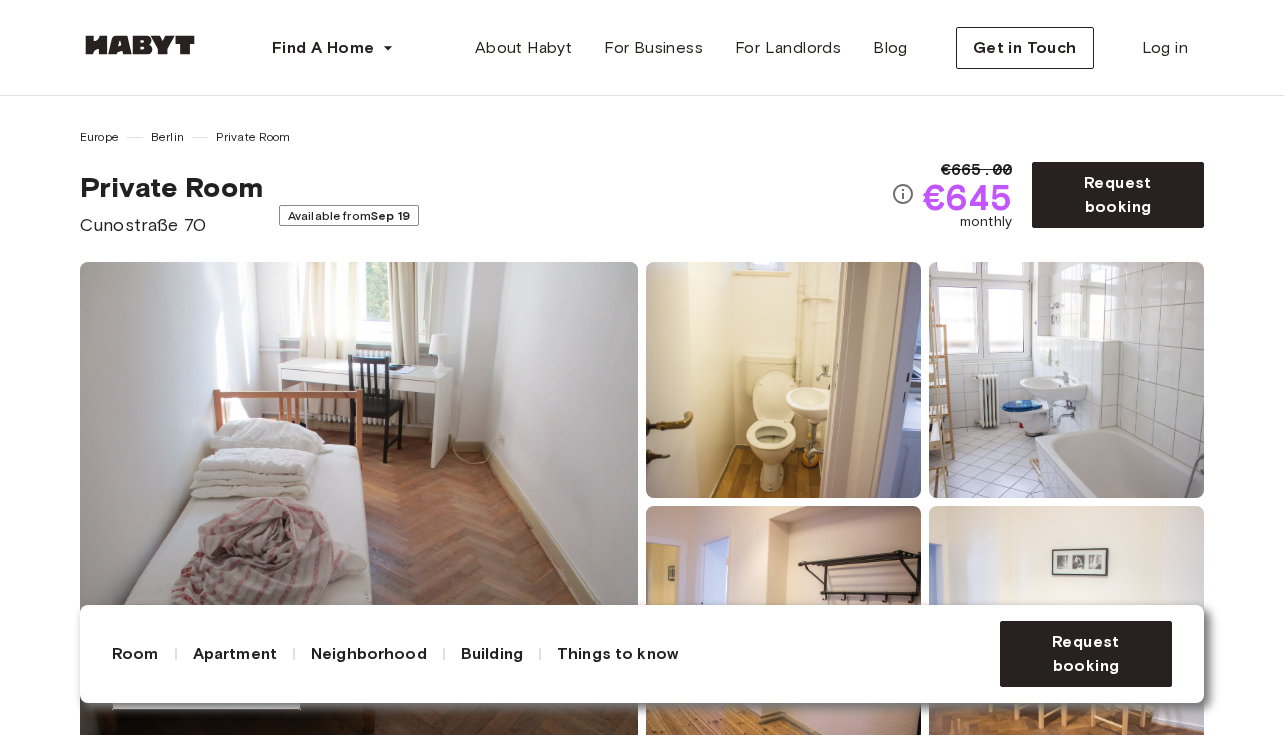 scroll, scrollTop: 0, scrollLeft: 0, axis: both 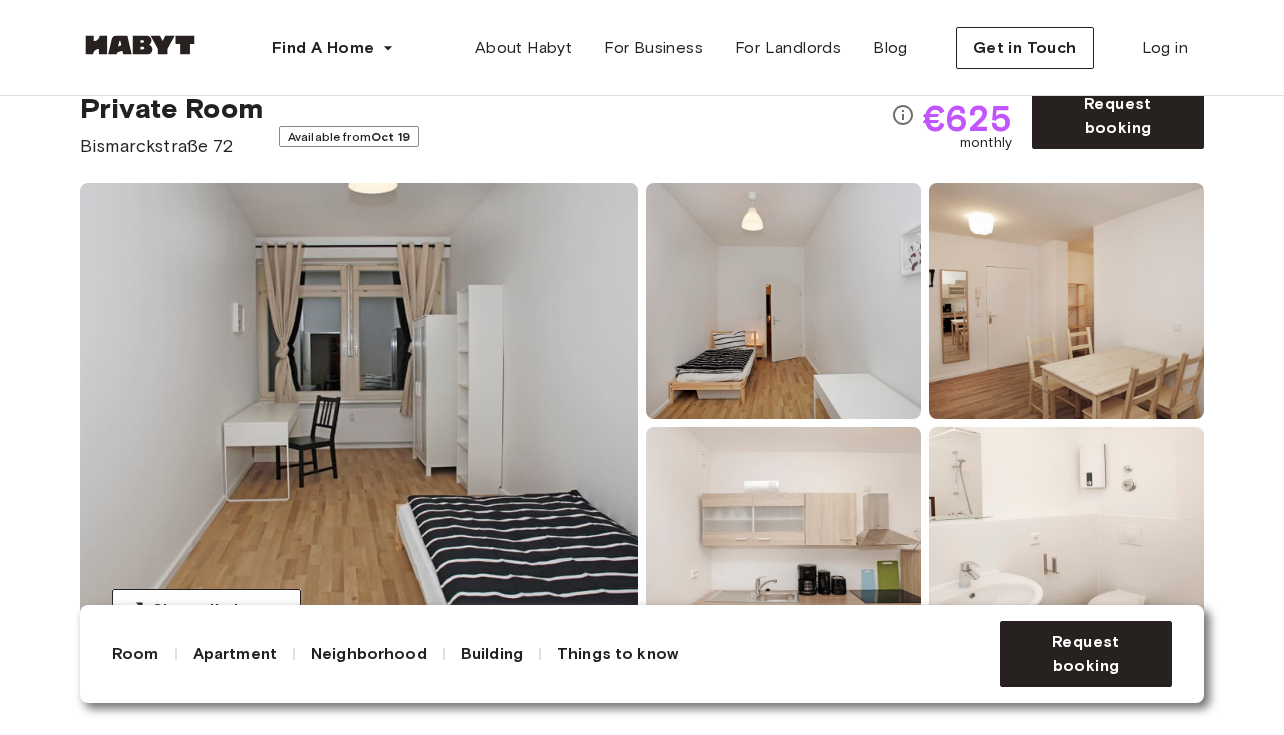 click at bounding box center [359, 423] 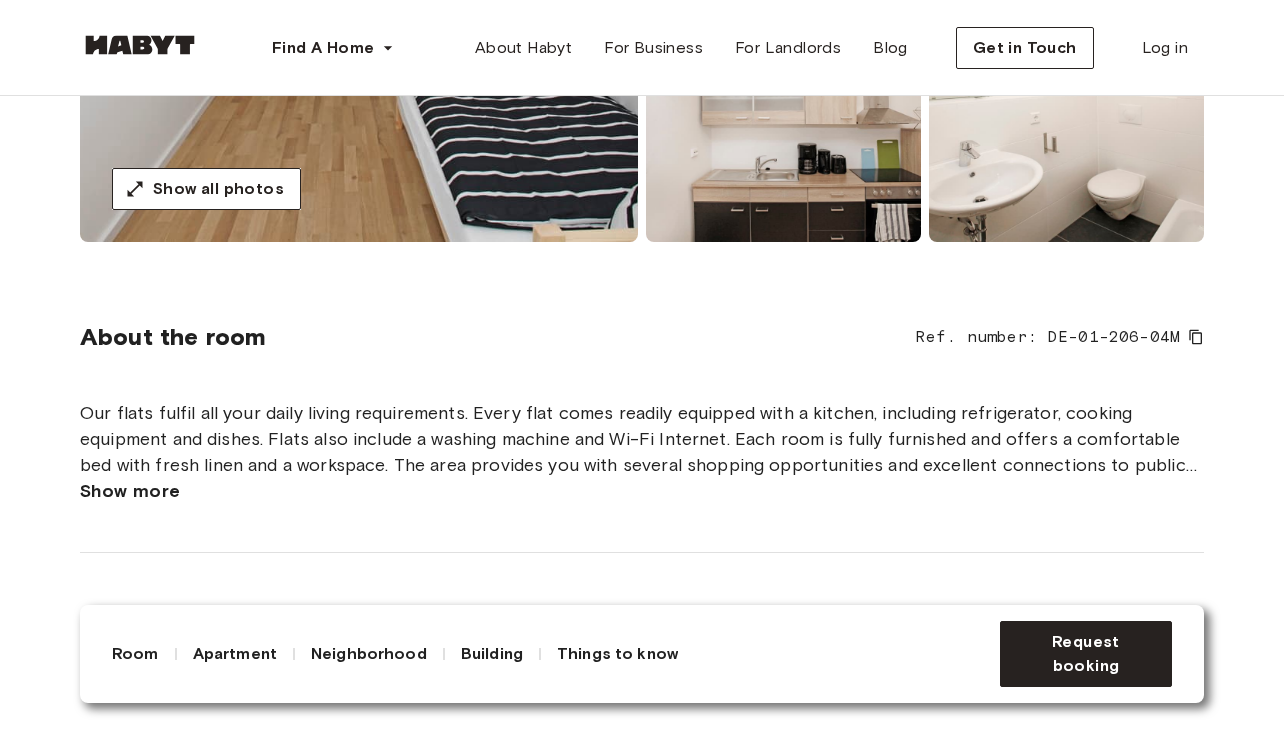 scroll, scrollTop: 508, scrollLeft: 0, axis: vertical 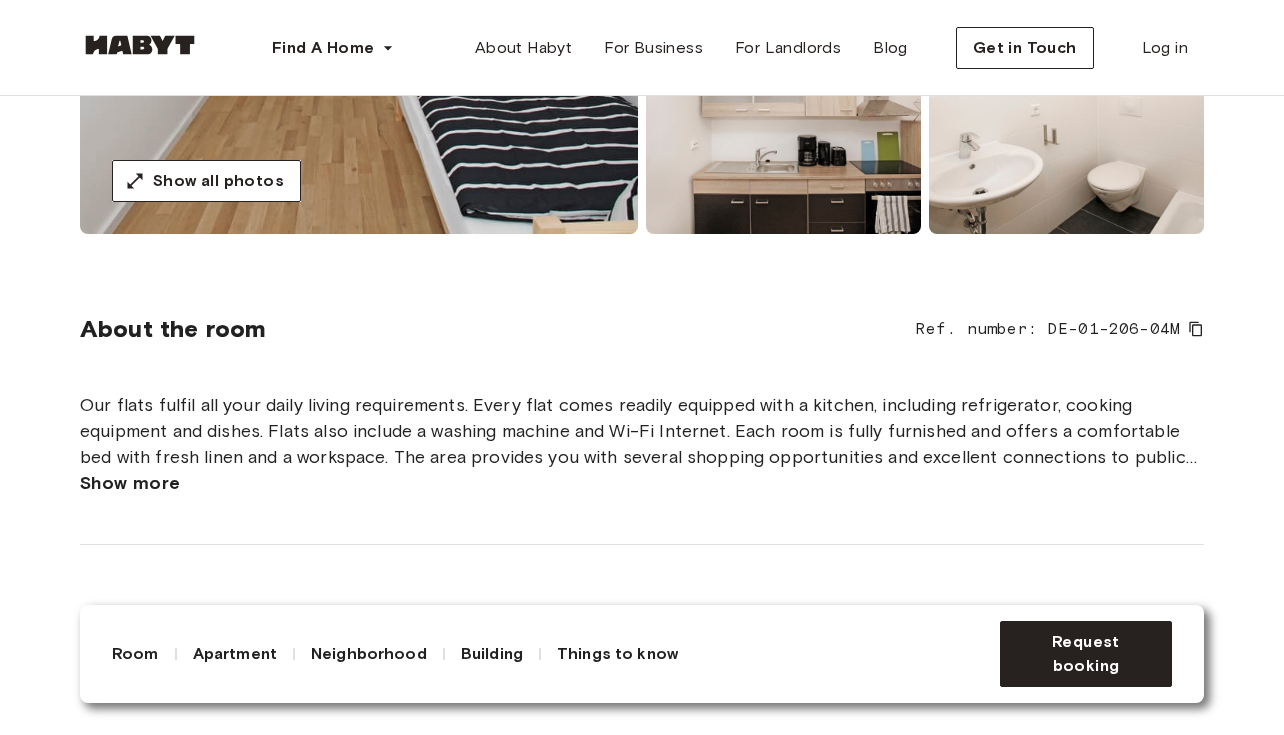 click on "About the room Ref. number:   DE-01-206-04M Our flats fulfil all your daily living requirements. Every flat comes readily equipped with a kitchen, including refrigerator, cooking equipment and dishes. Flats also include a washing machine and Wi-Fi Internet. Each room is fully furnished and offers a comfortable bed with fresh linen and a workspace. The area provides you with several shopping opportunities and excellent connections to public transport. Show more 14 sqm. Wardrobe Desk and chair" at bounding box center [642, 504] 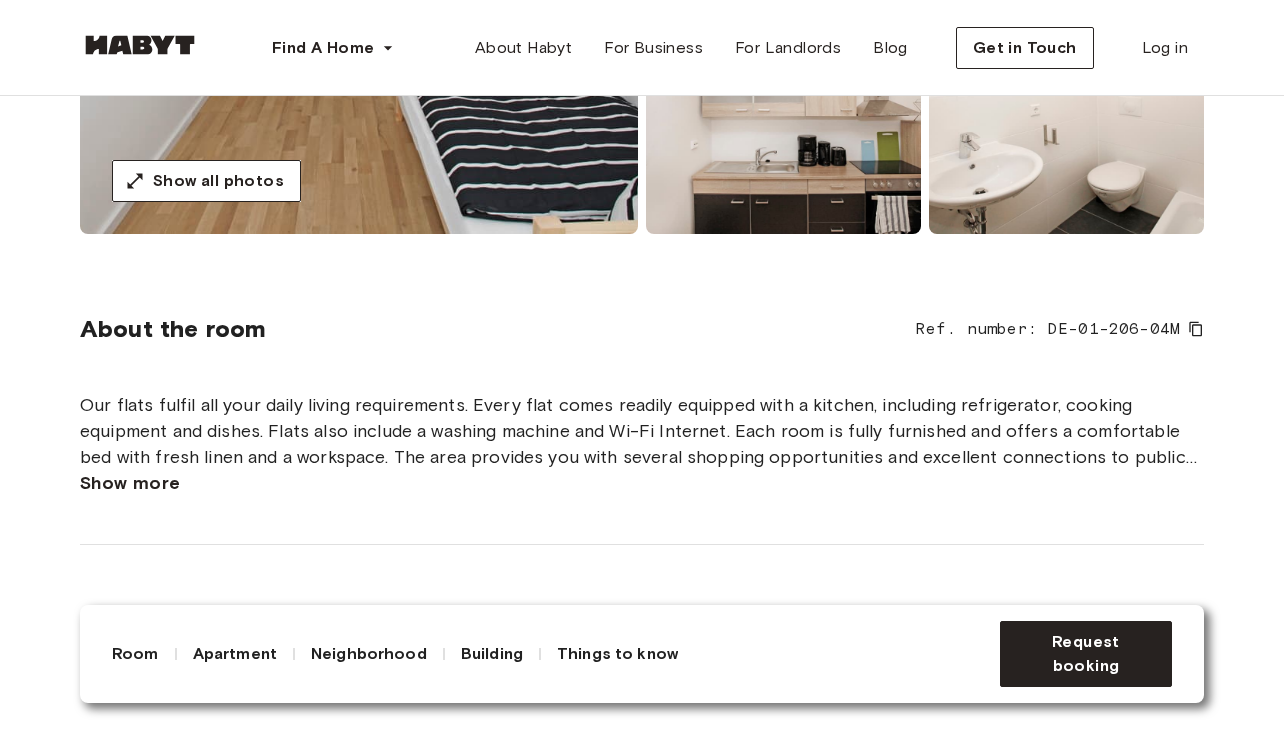 click on "Show more" at bounding box center (130, 483) 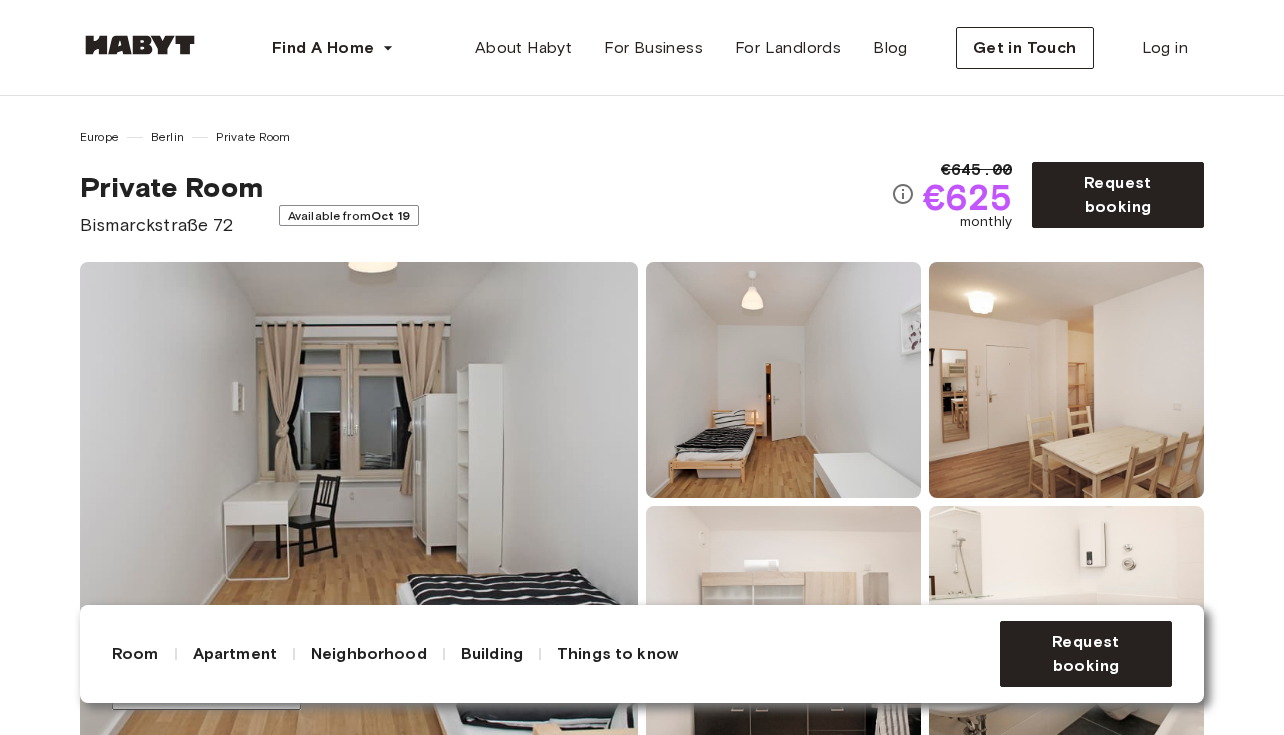 scroll, scrollTop: 0, scrollLeft: 0, axis: both 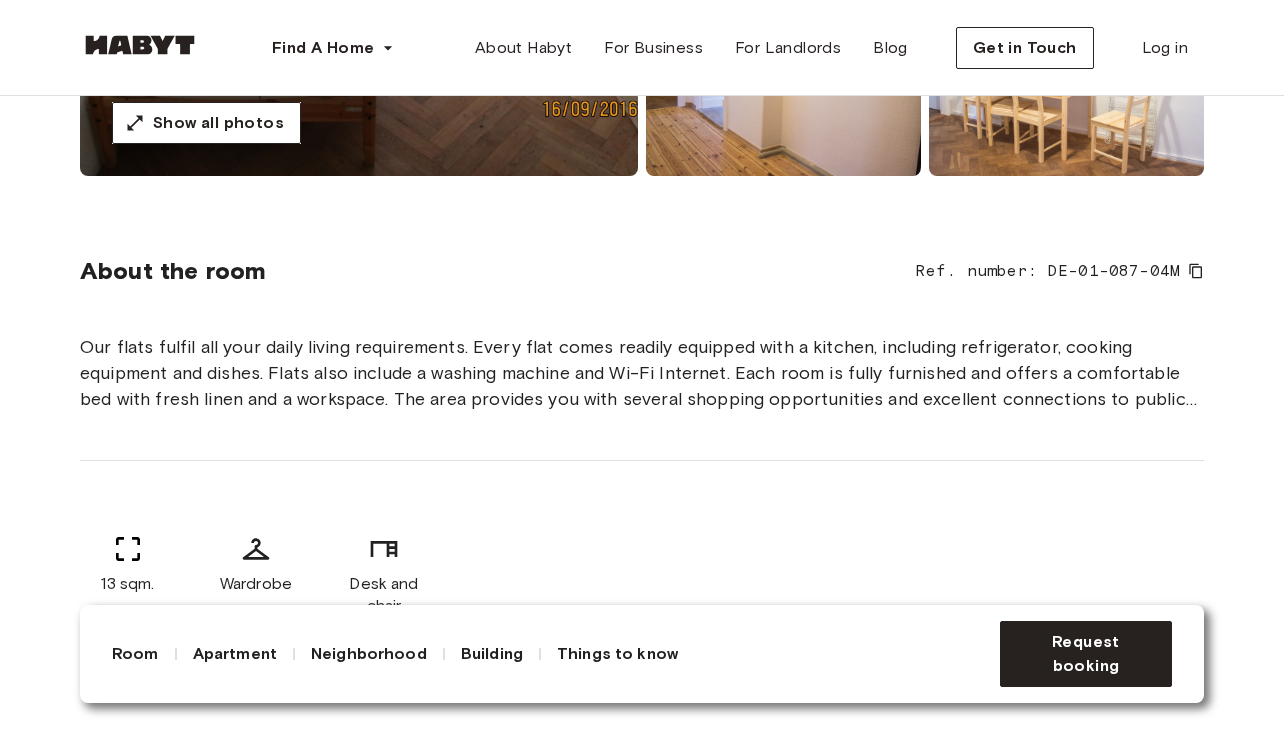 click on "Apartment" at bounding box center (235, 654) 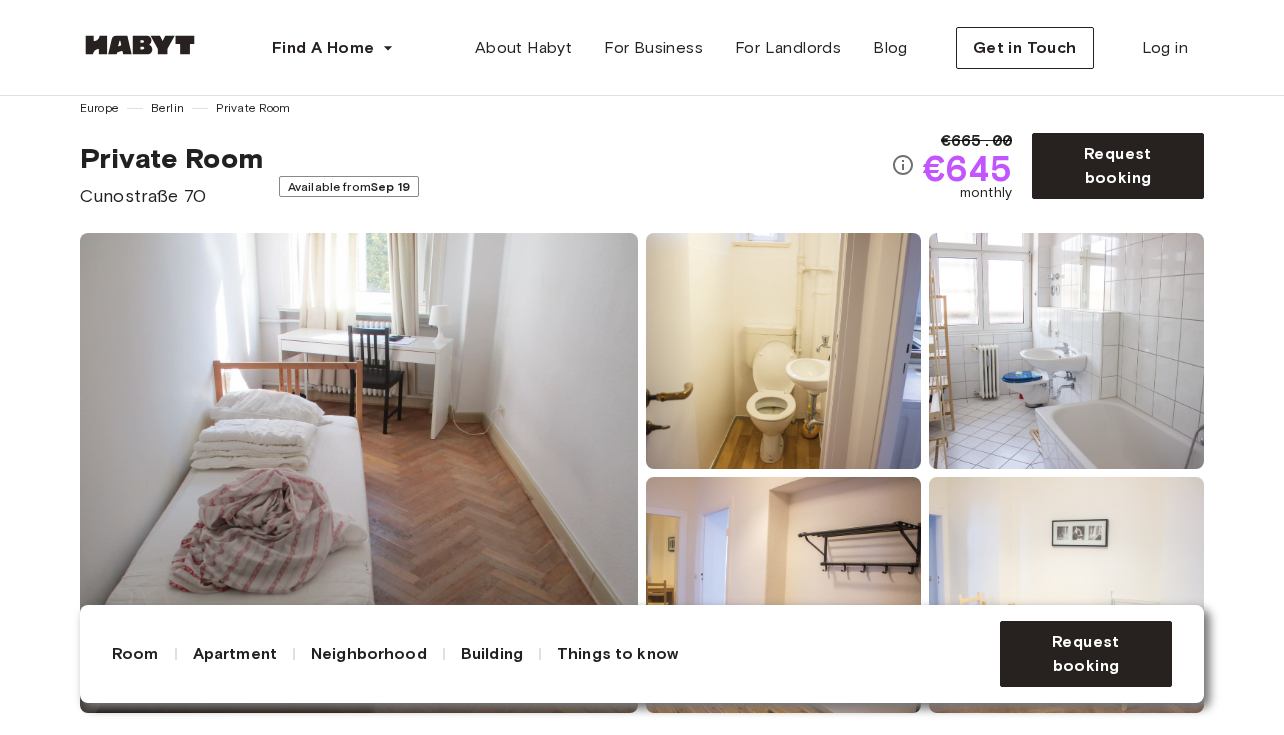 scroll, scrollTop: 29, scrollLeft: 0, axis: vertical 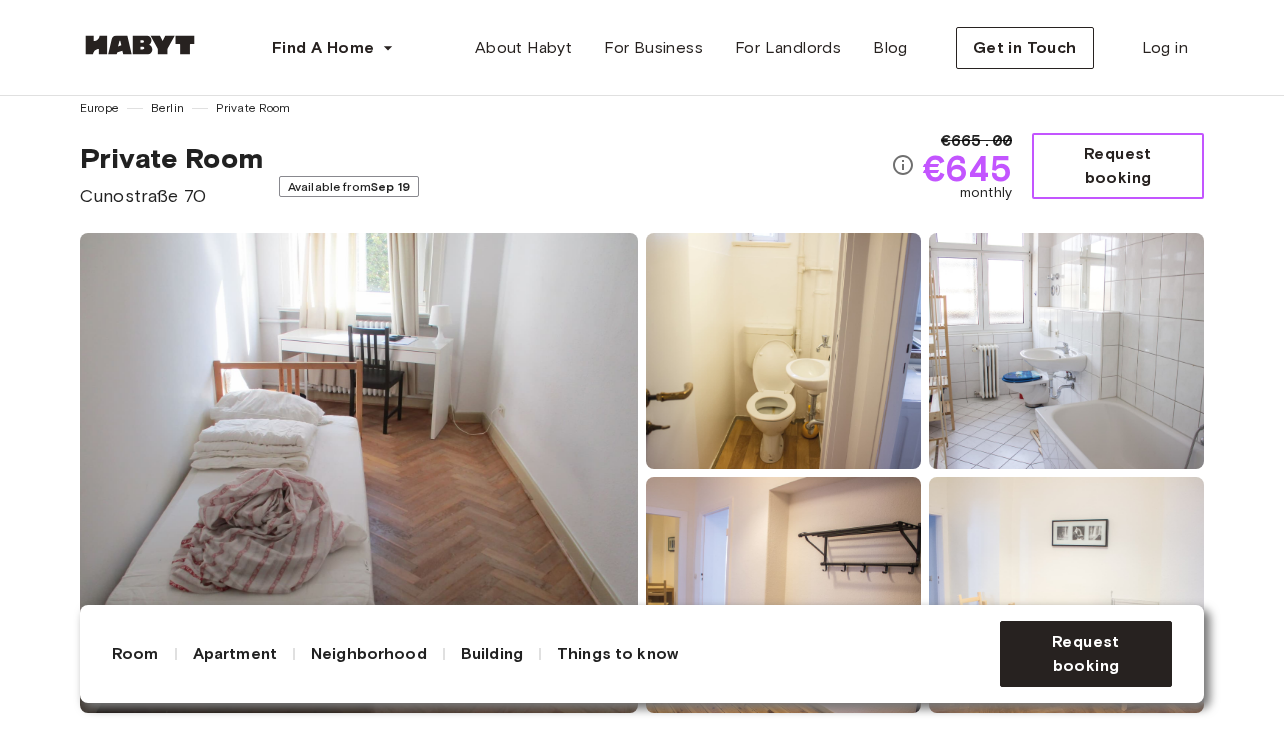 click on "Request booking" at bounding box center (1118, 166) 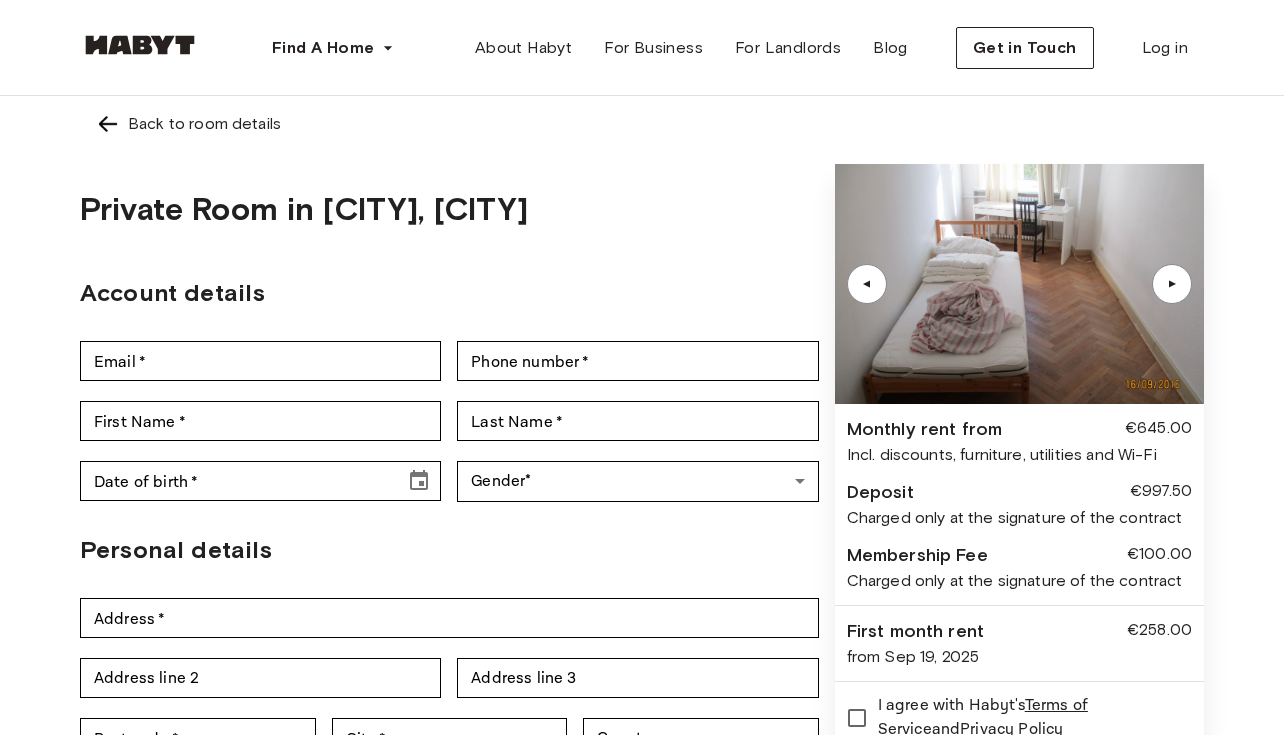 scroll, scrollTop: 0, scrollLeft: 0, axis: both 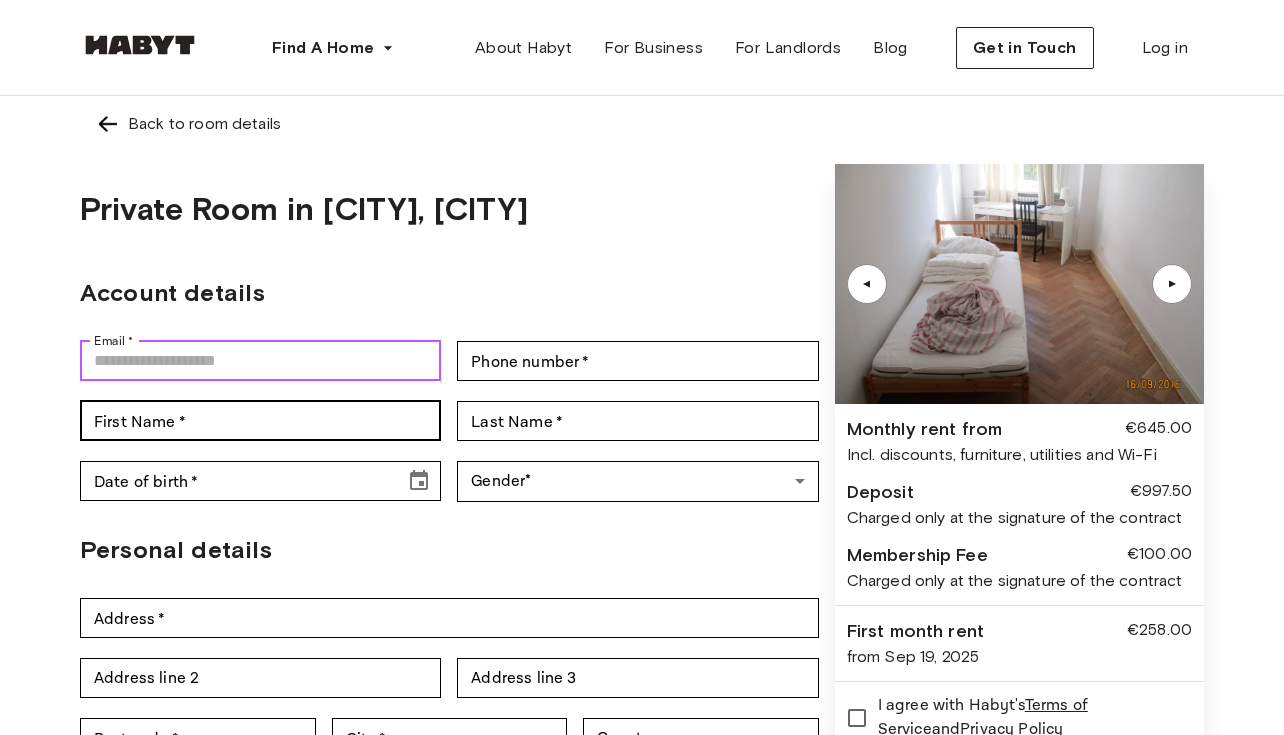 type on "**********" 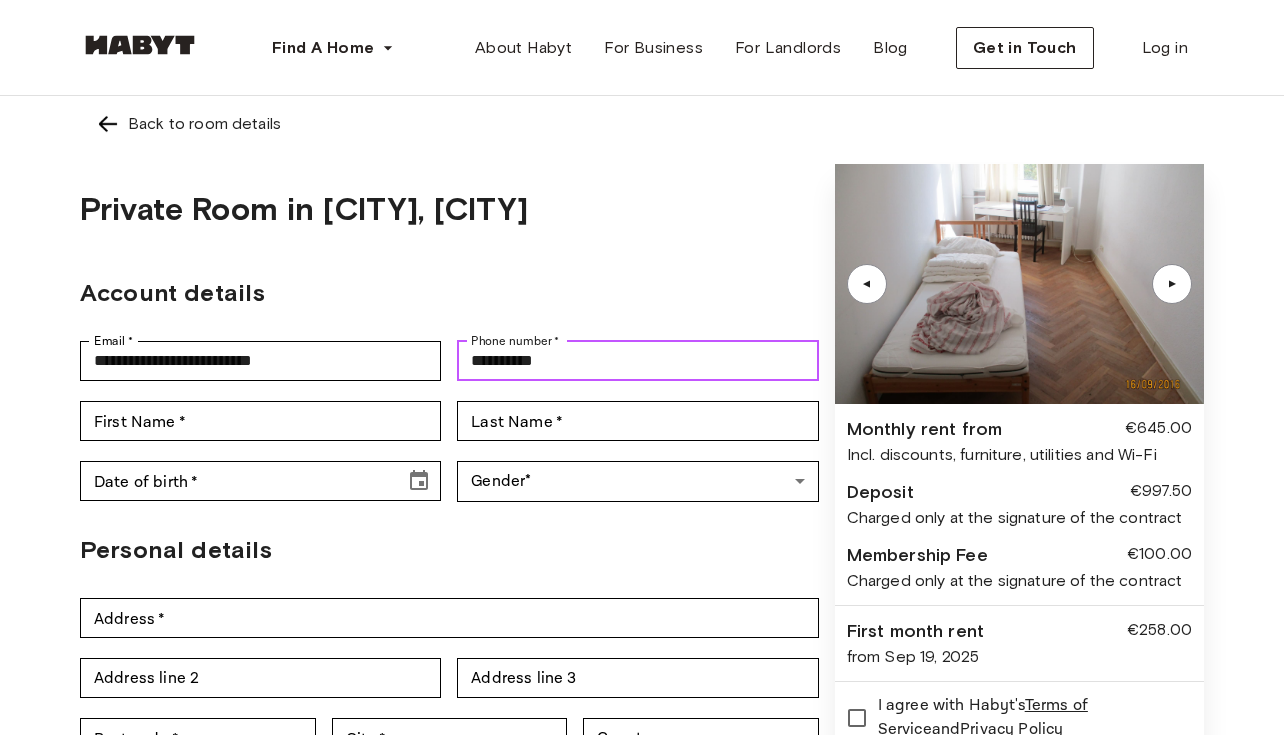 type on "**********" 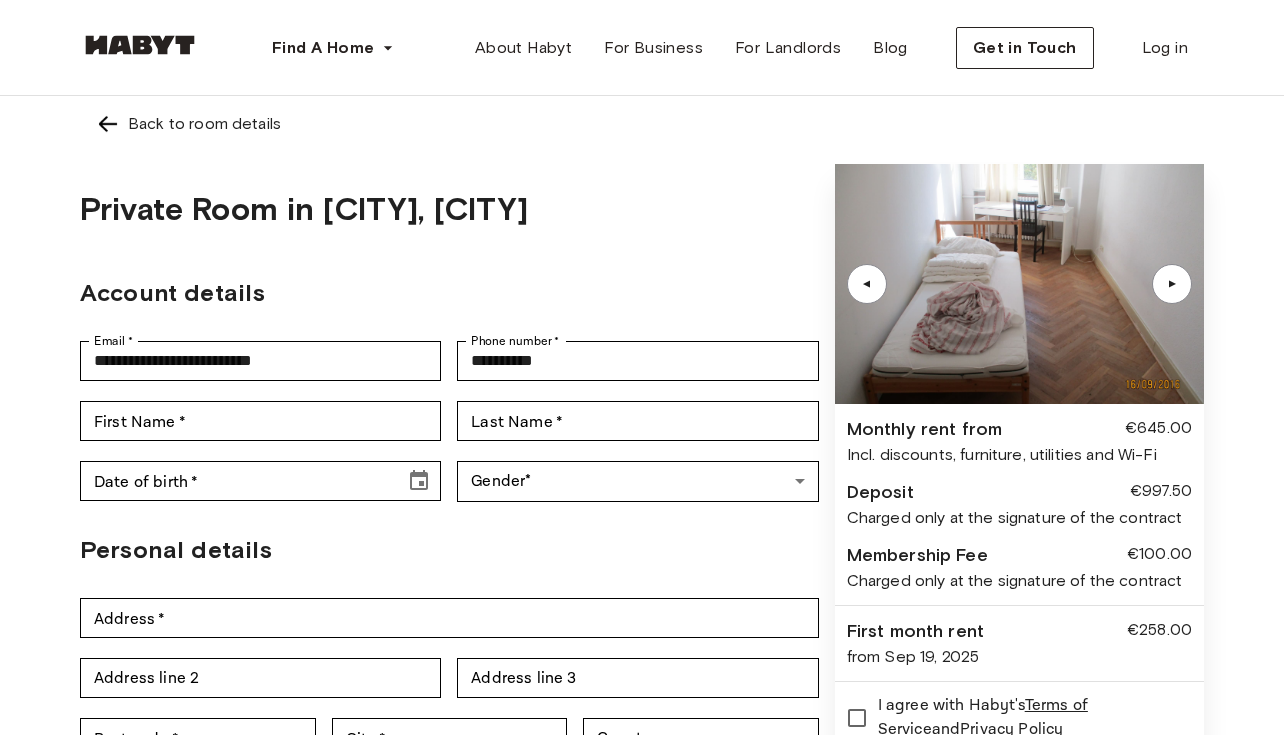 click on "**********" at bounding box center [449, 526] 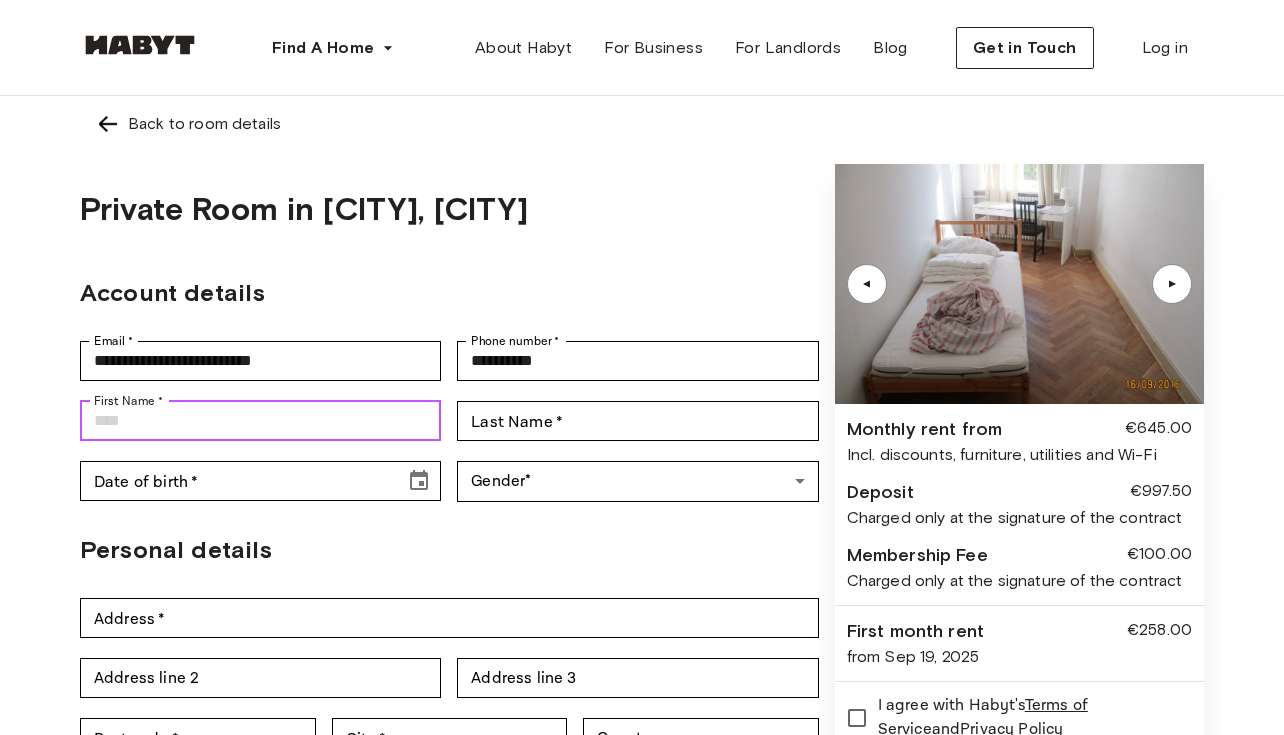 type on "*" 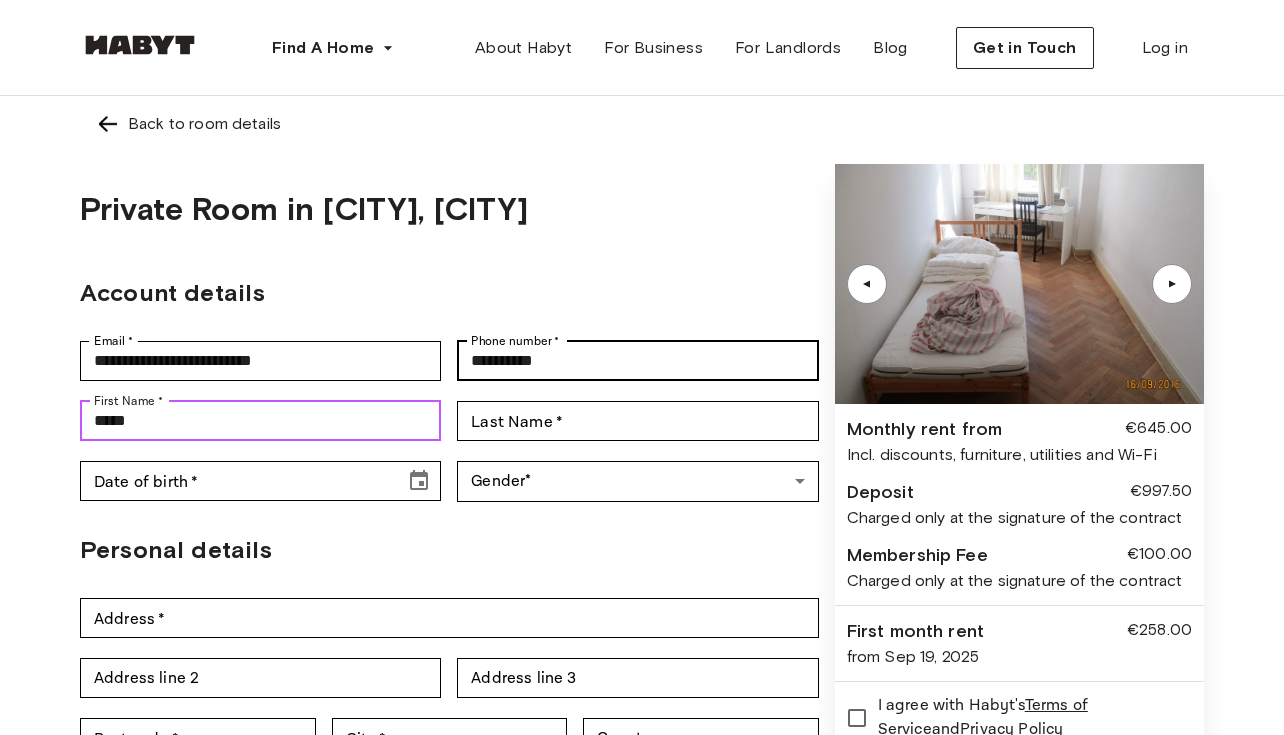 type on "*****" 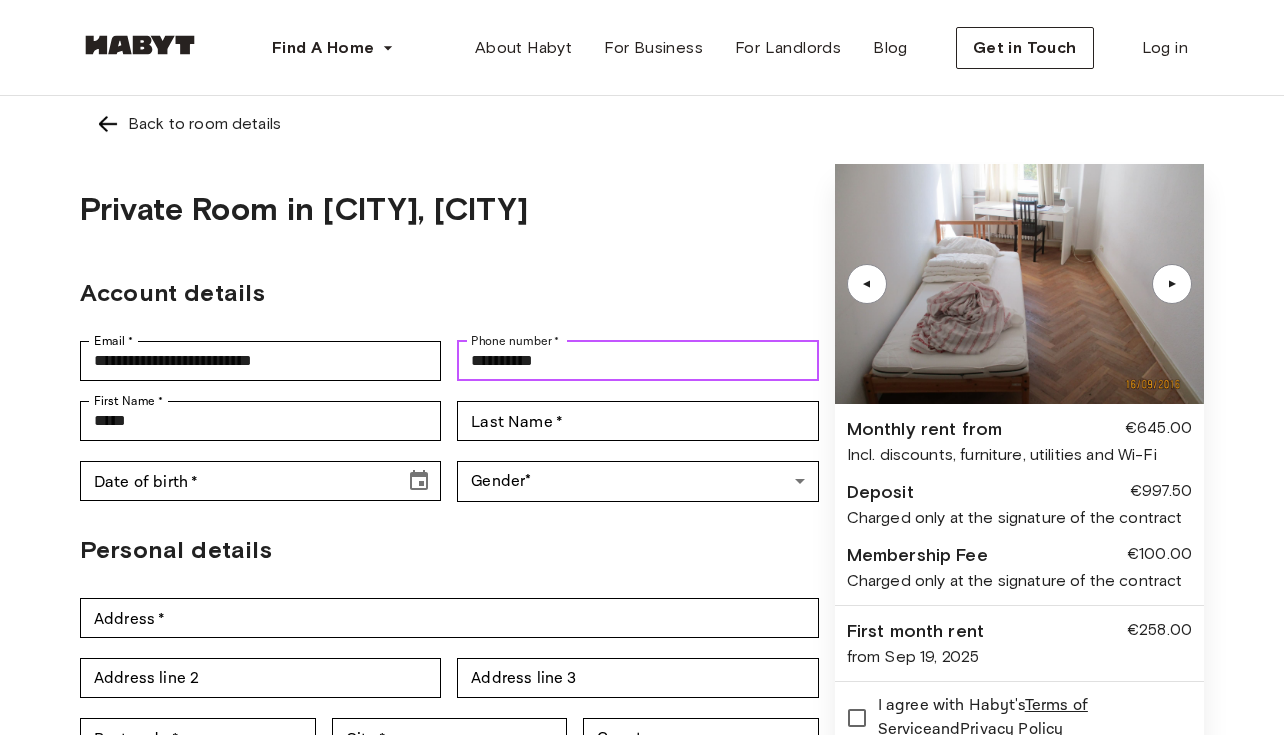 click on "**********" at bounding box center (637, 361) 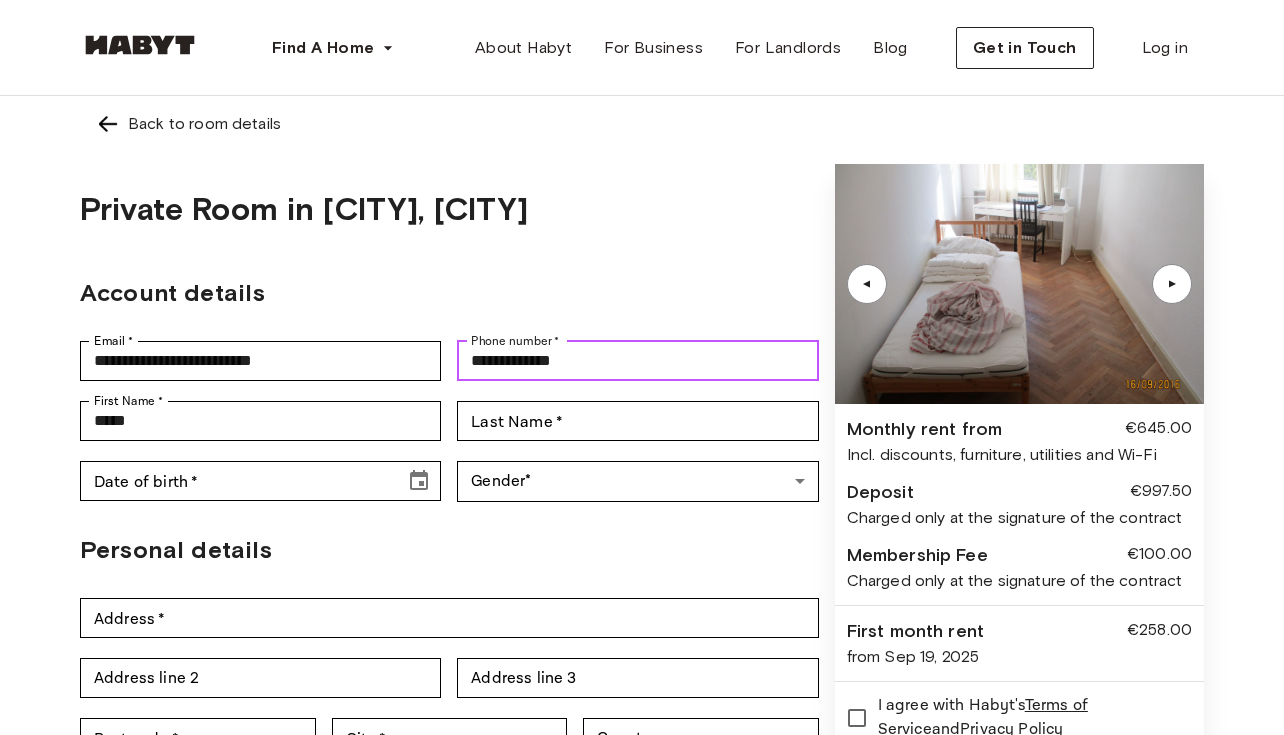 type on "**********" 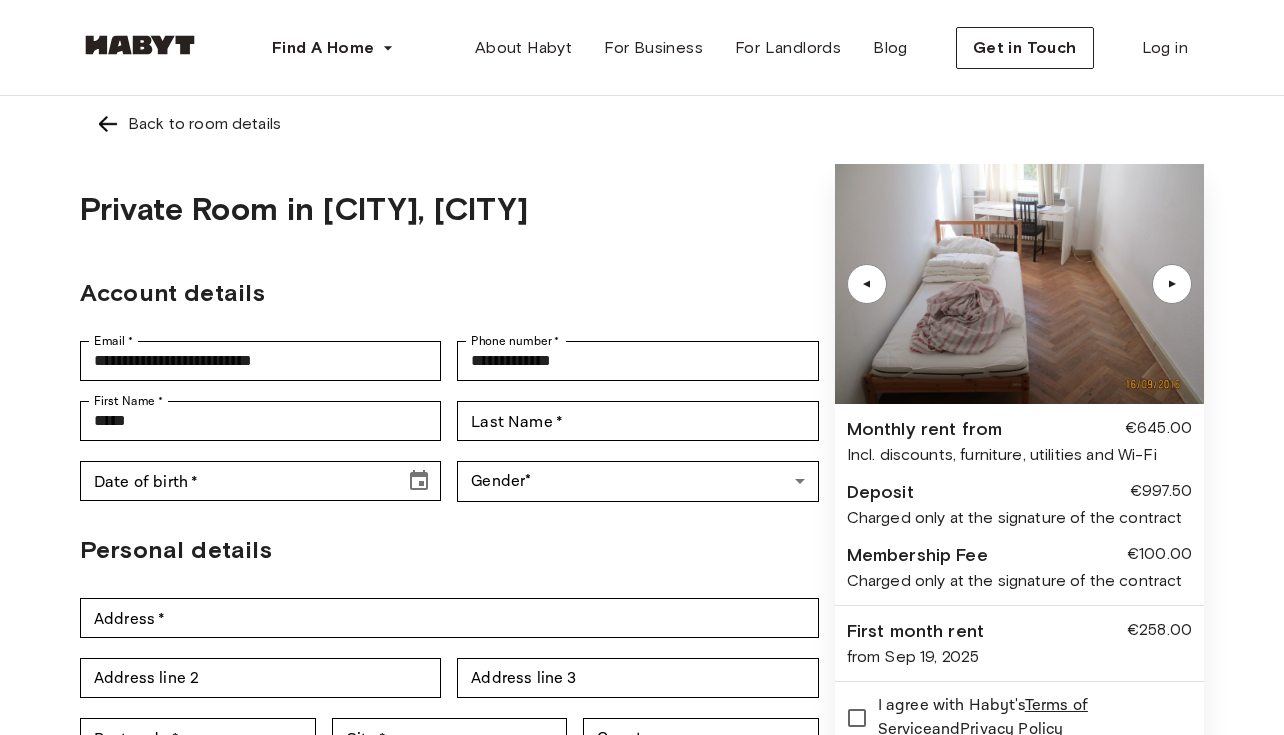 click on "Account details" at bounding box center (449, 293) 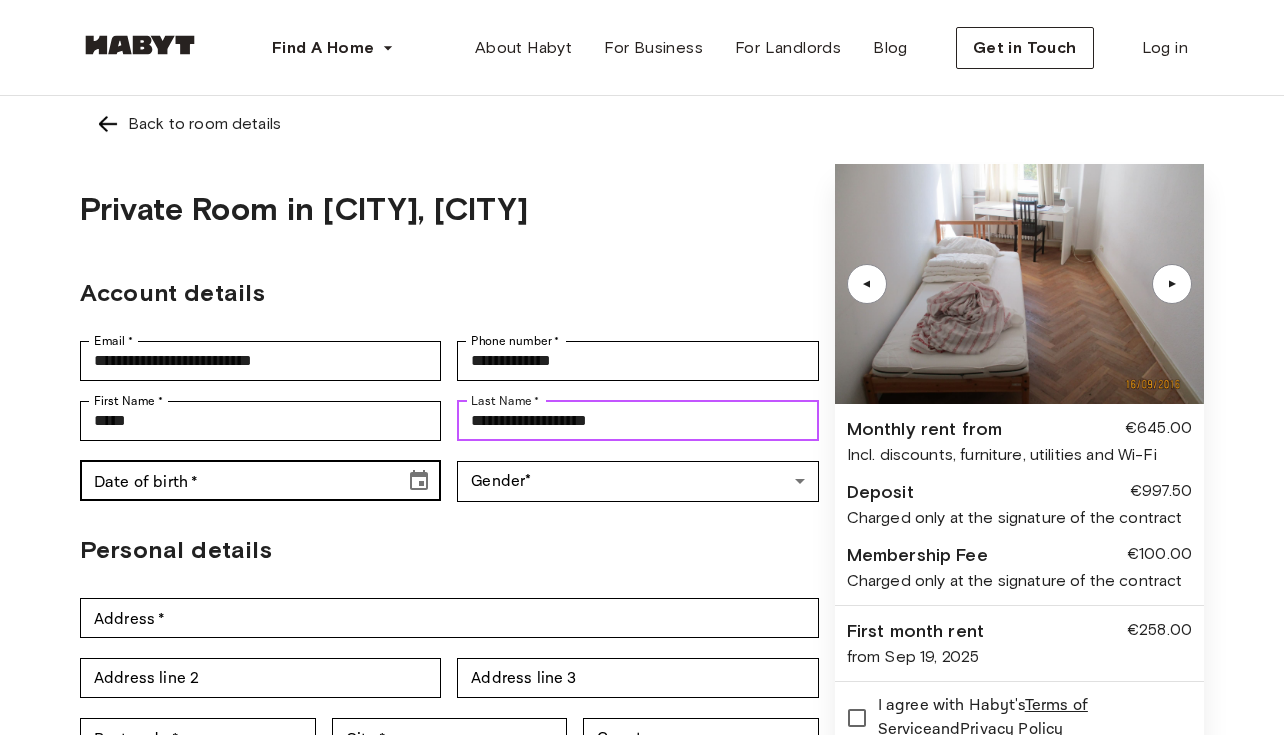 type on "**********" 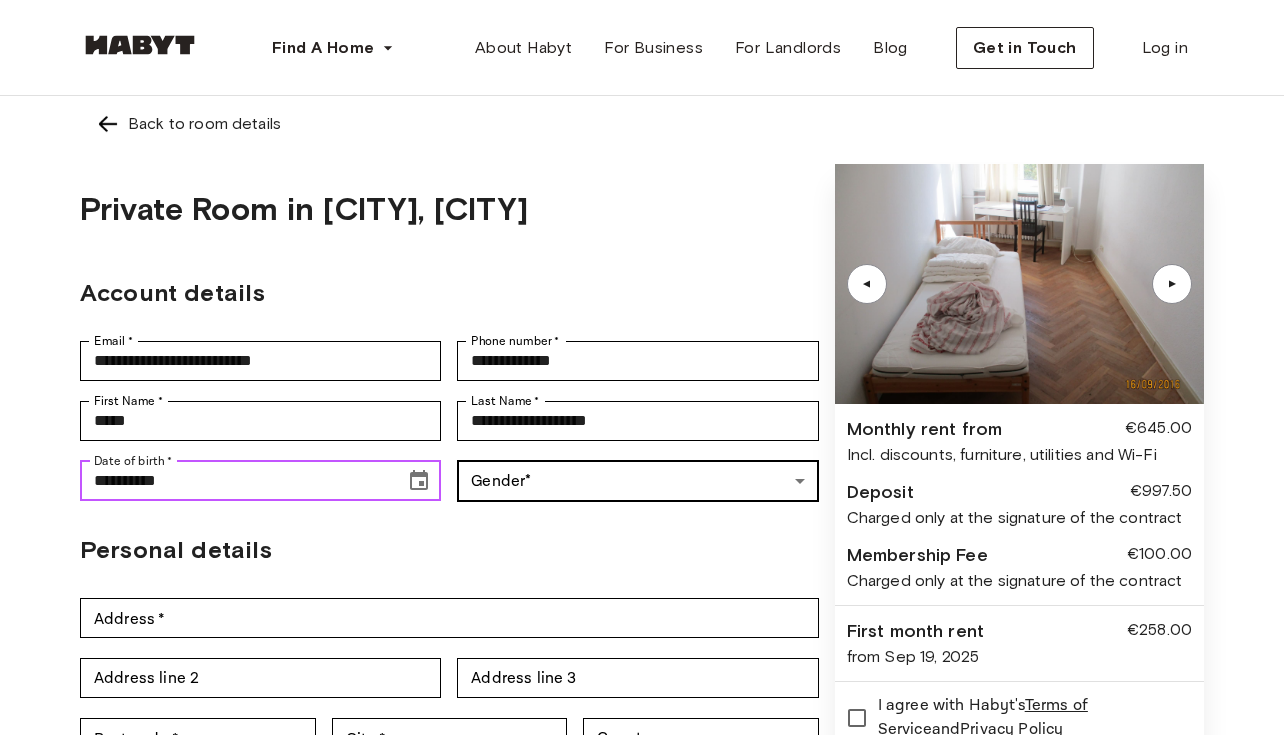 type on "**********" 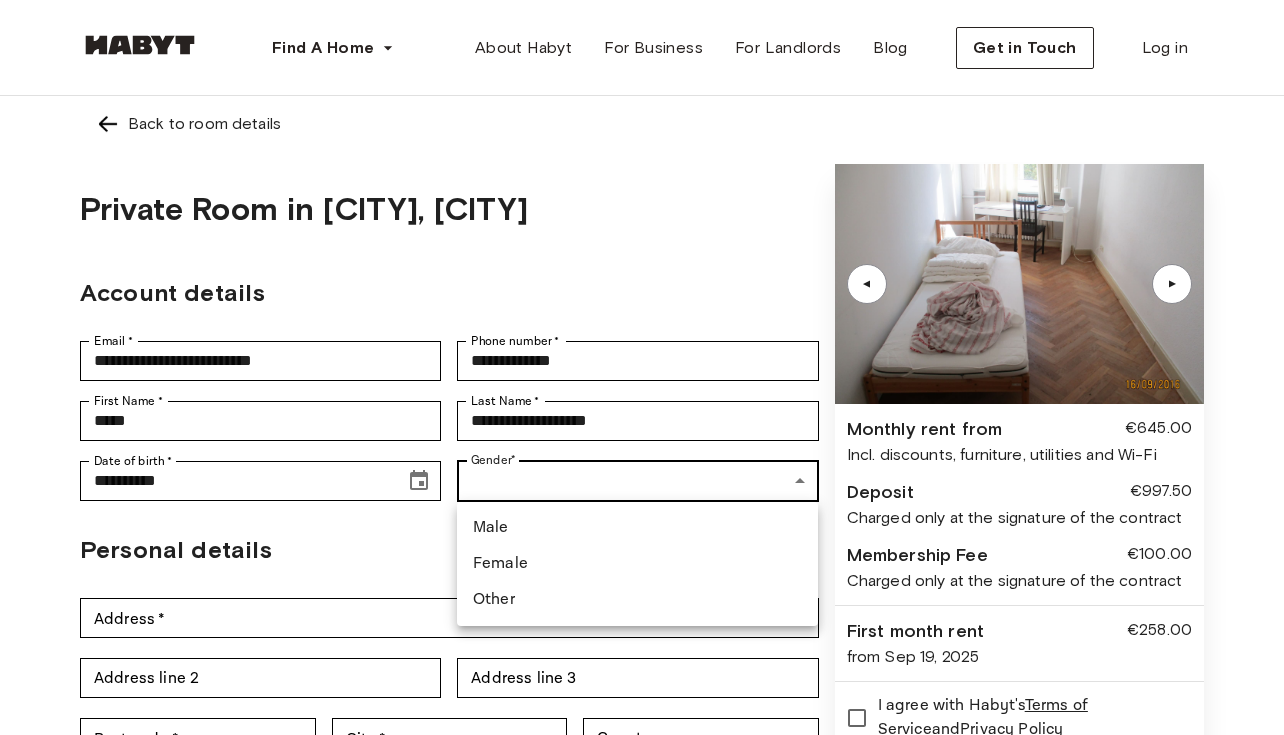click on "**********" at bounding box center (642, 909) 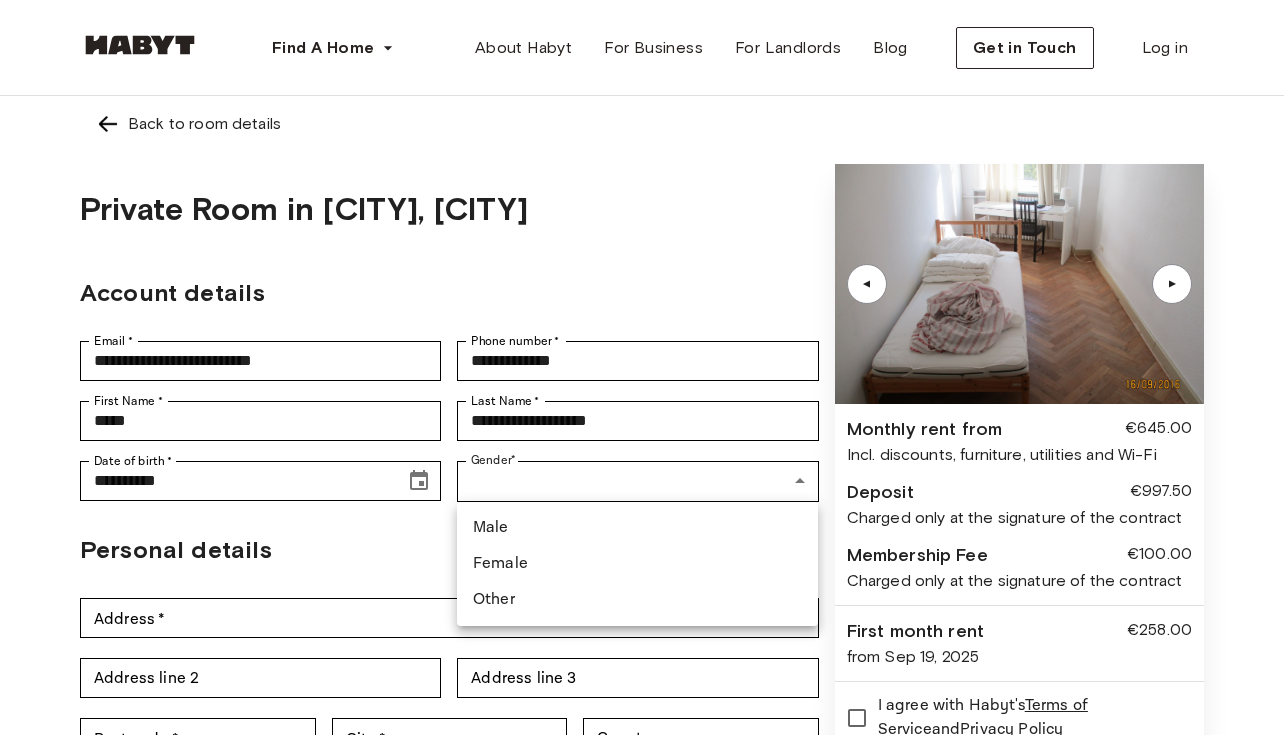 click on "Female" at bounding box center [637, 564] 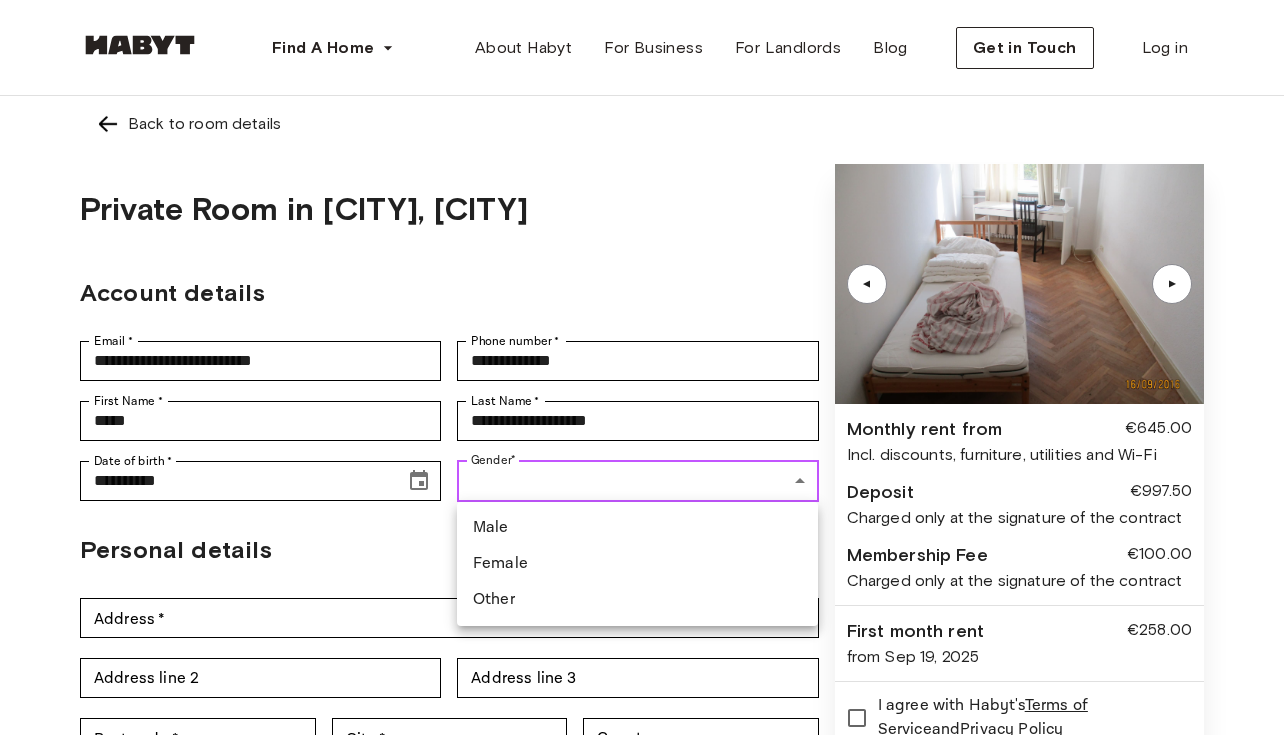 type on "******" 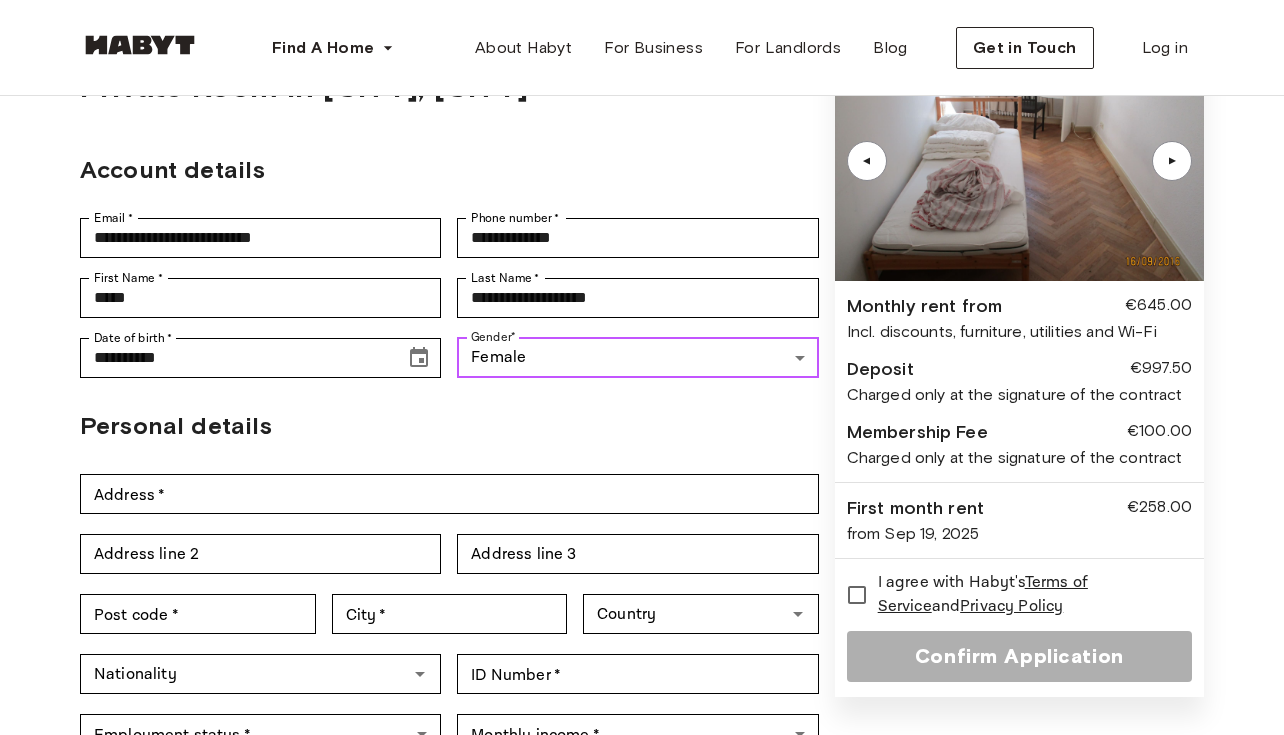 scroll, scrollTop: 147, scrollLeft: 0, axis: vertical 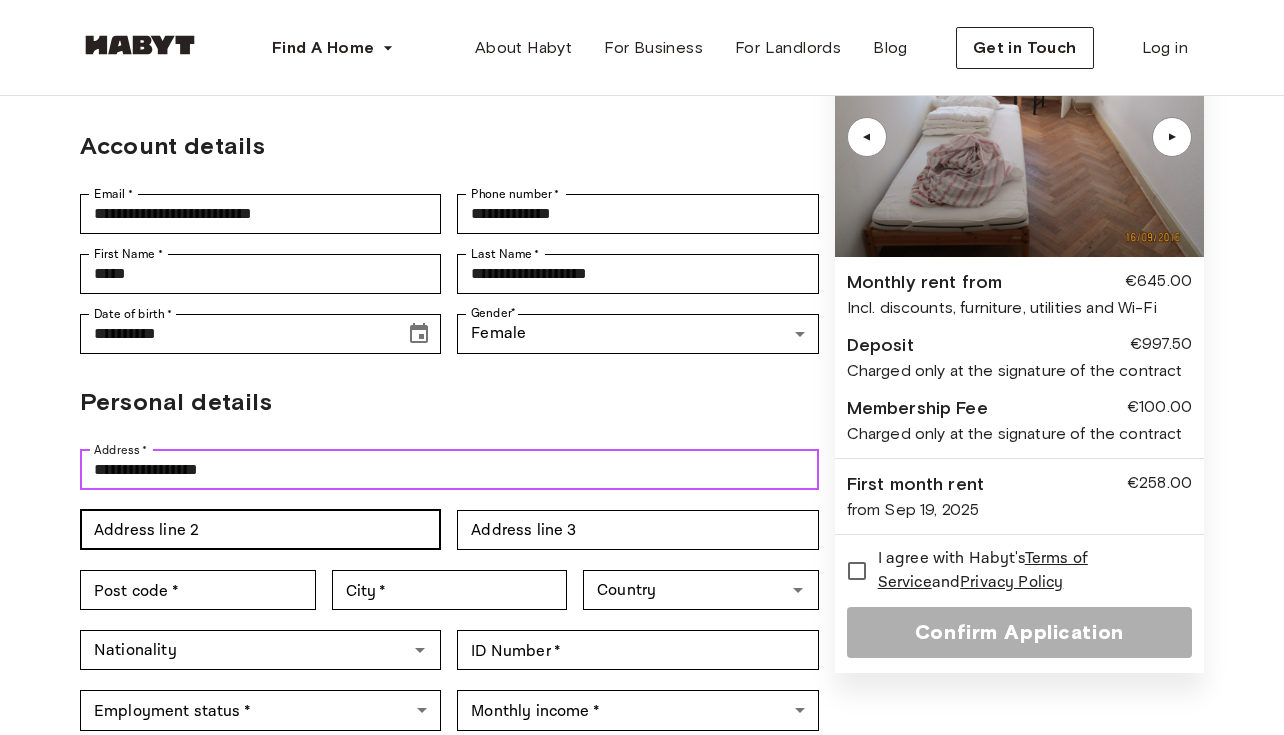 type on "**********" 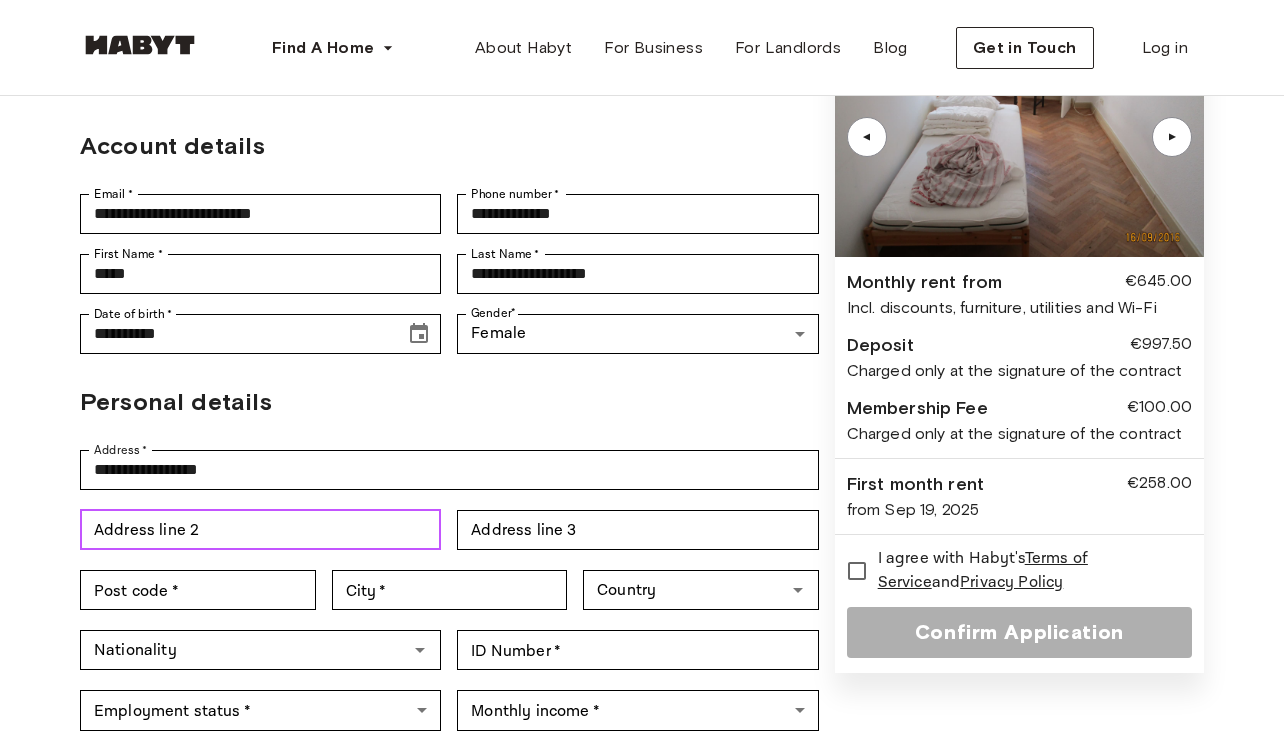 click on "Address line 2" at bounding box center [260, 530] 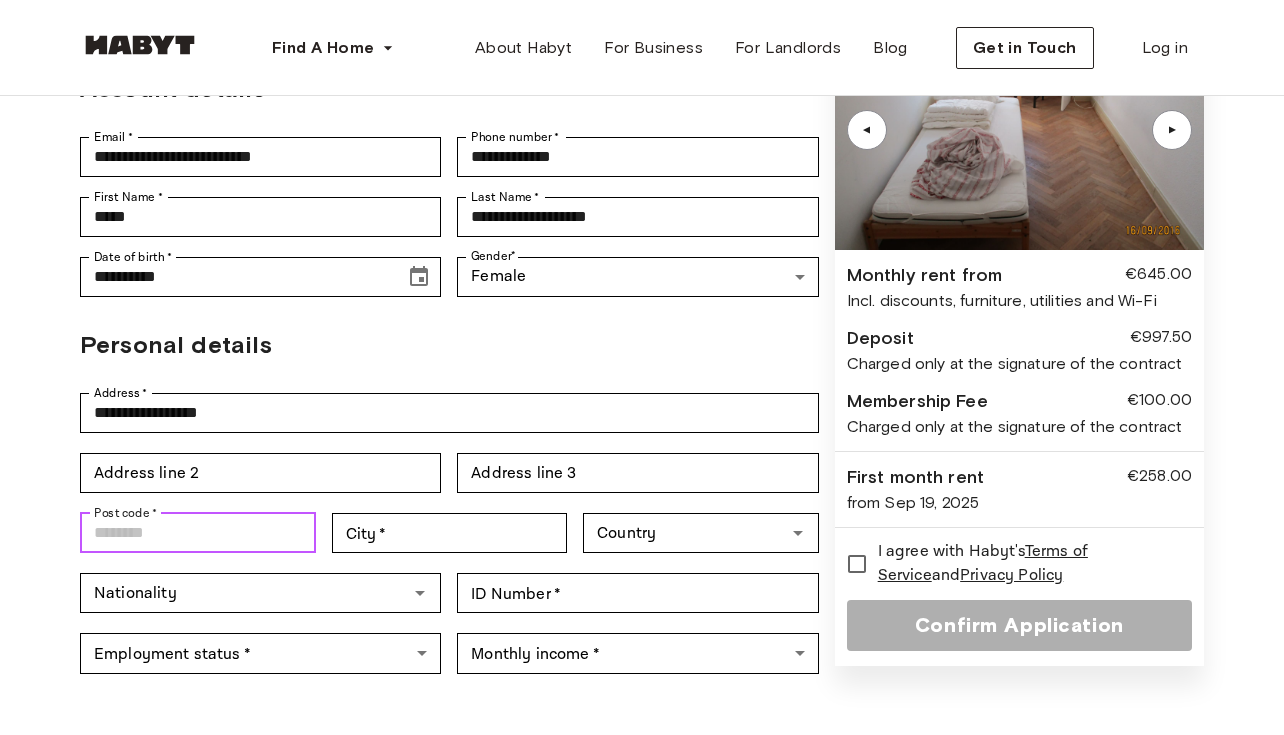 scroll, scrollTop: 211, scrollLeft: 0, axis: vertical 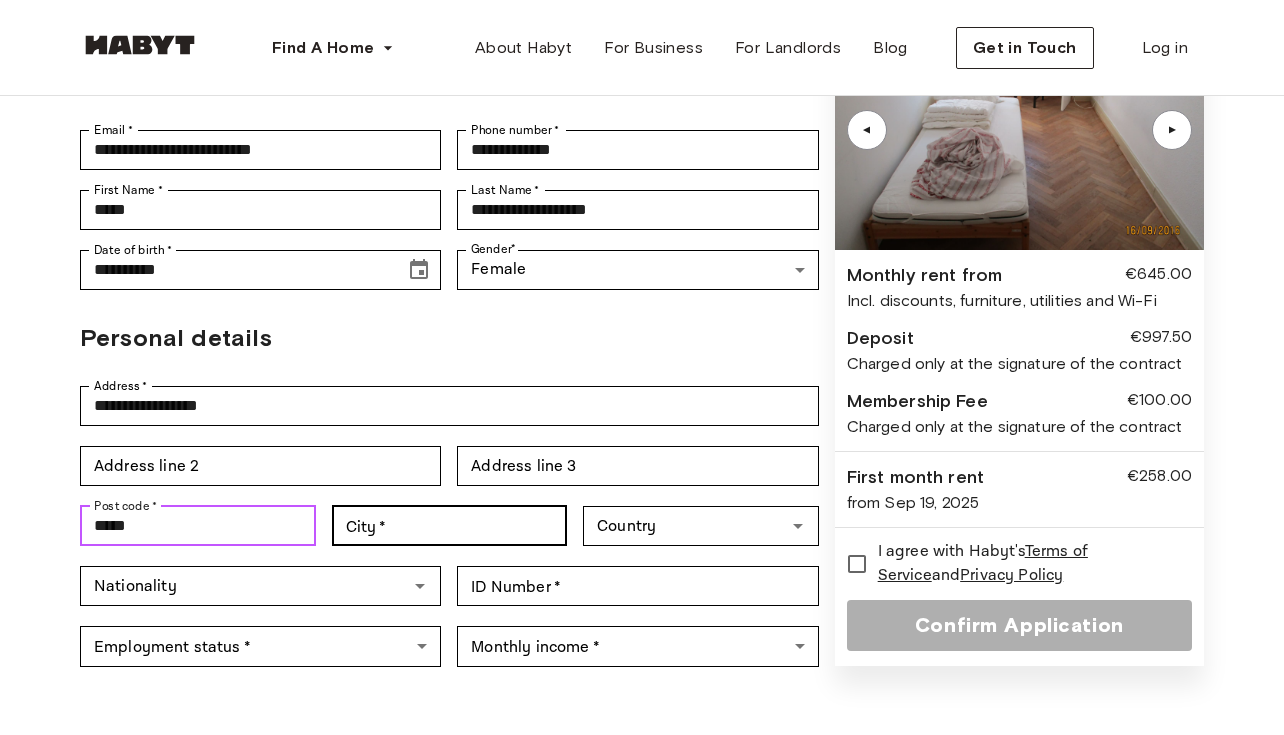 type on "*****" 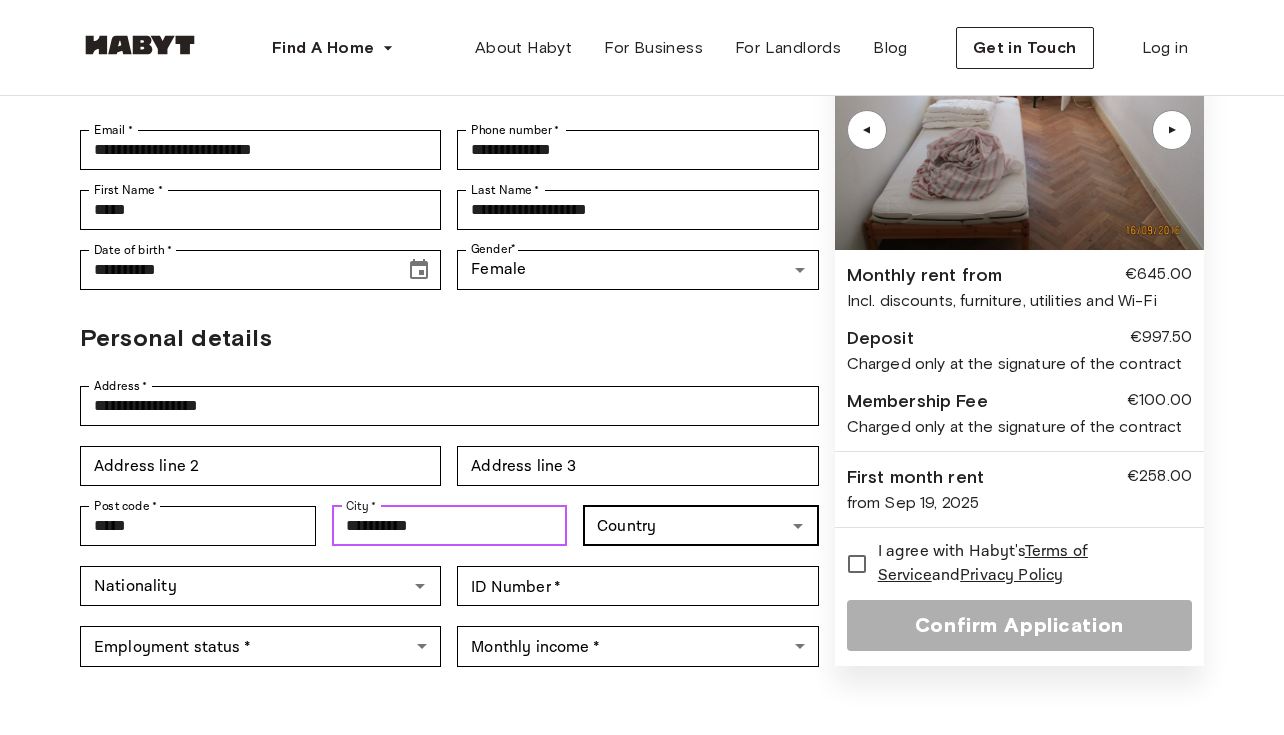 type on "**********" 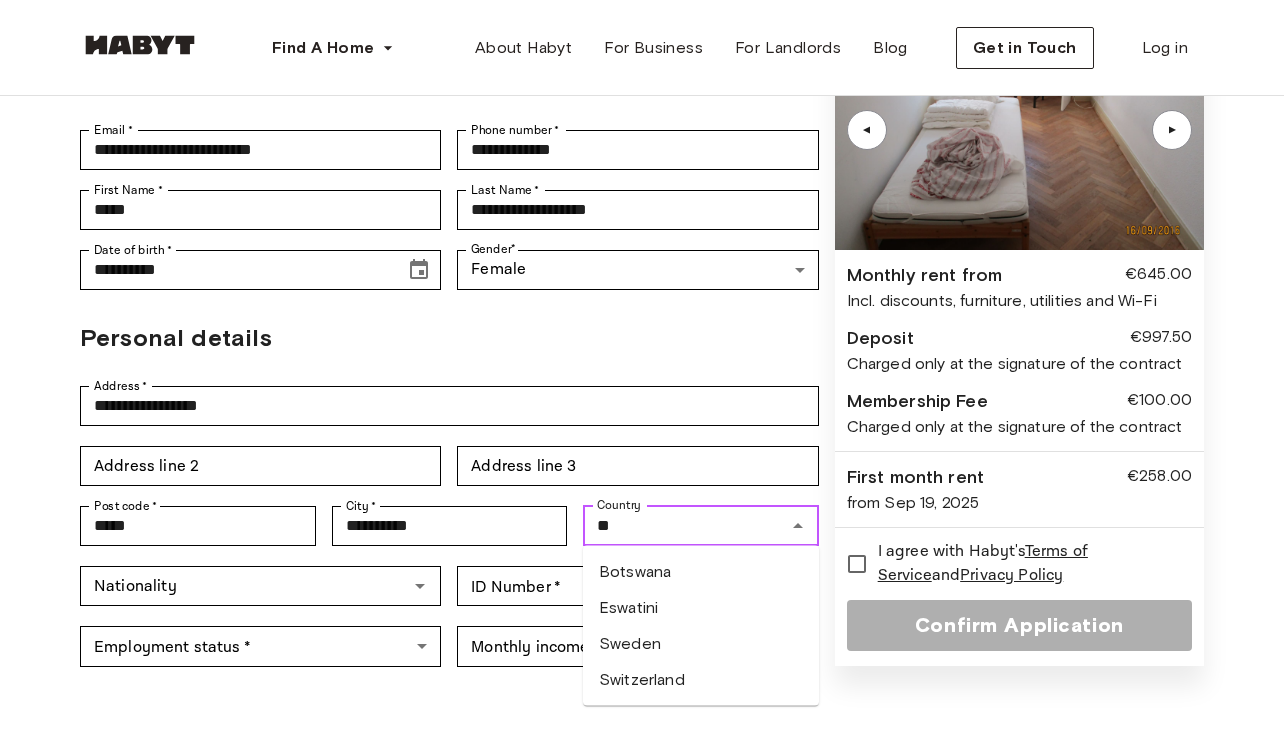 click on "Sweden" at bounding box center [701, 644] 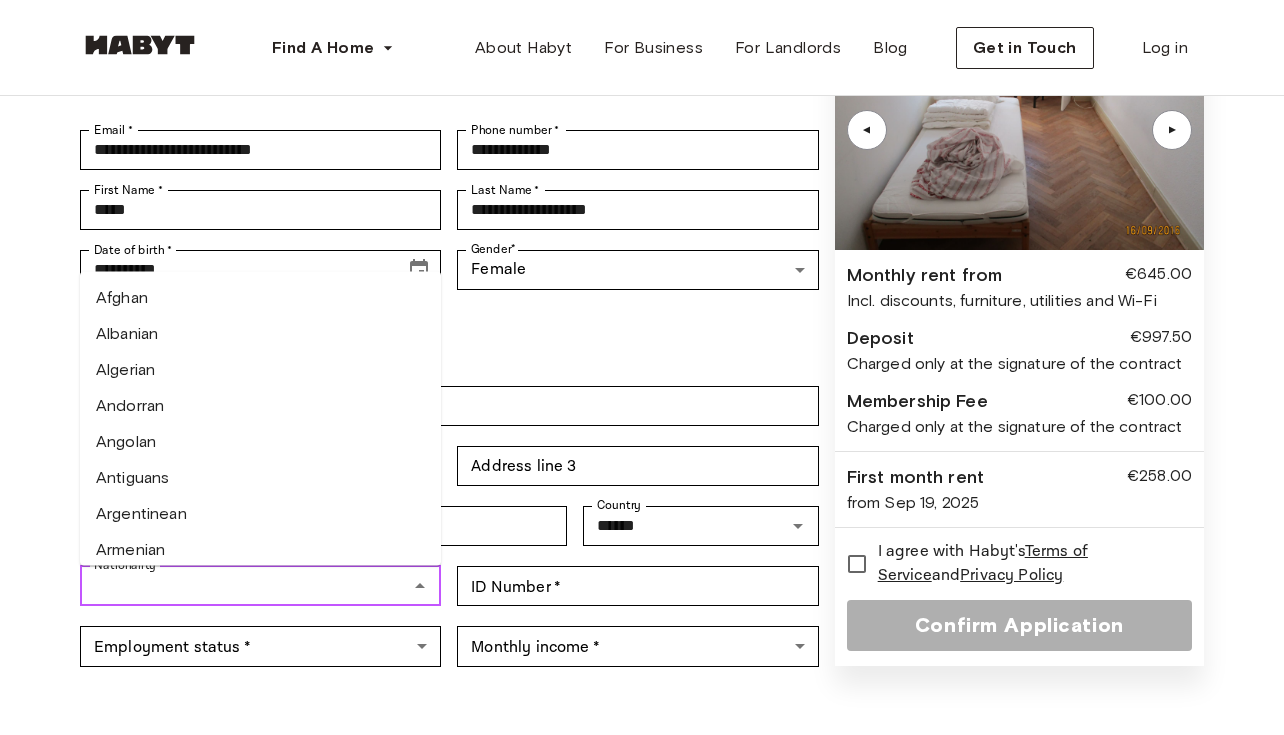 click on "Nationality" at bounding box center (244, 586) 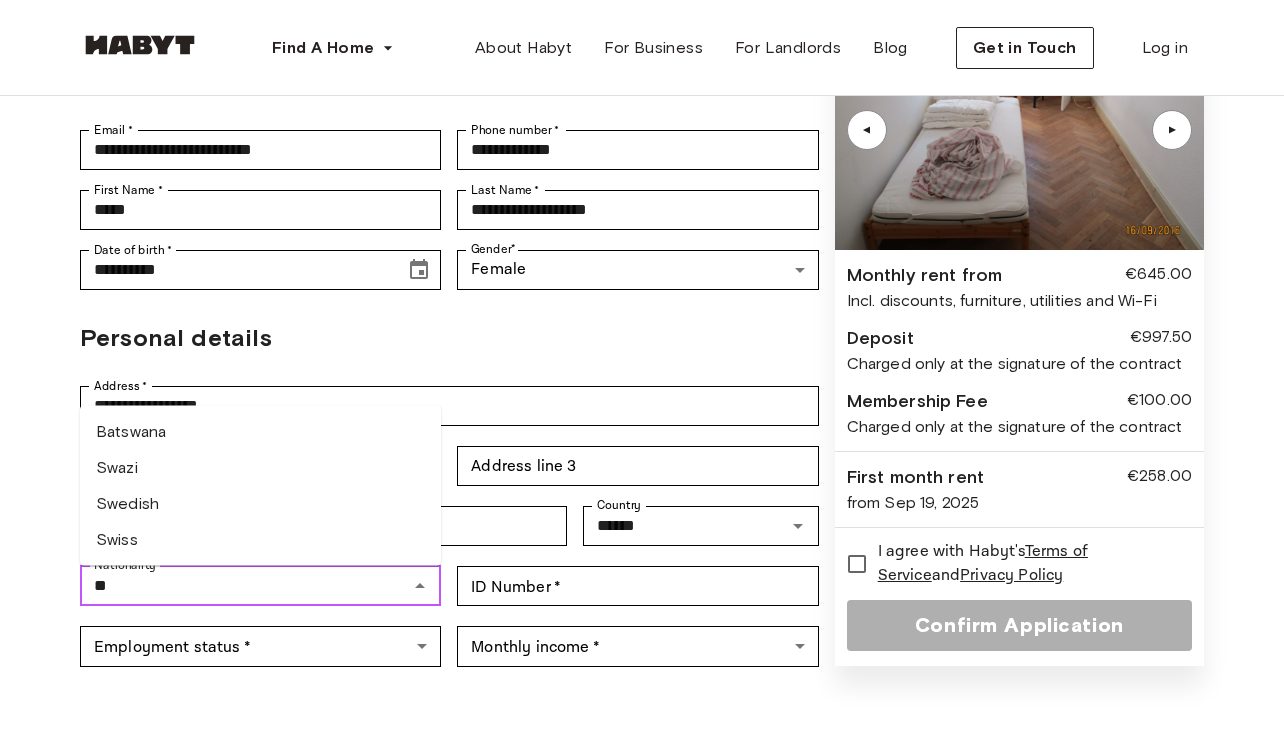 click on "Swedish" at bounding box center (260, 504) 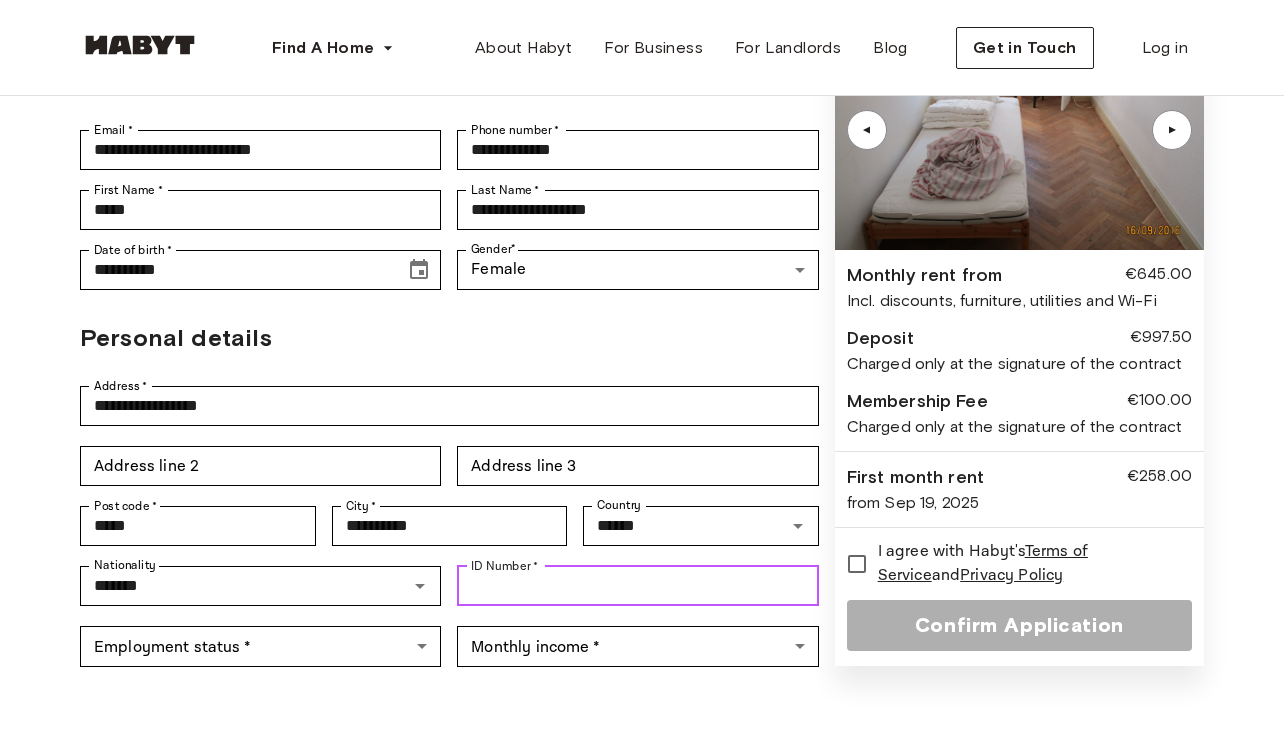 click on "ID Number   *" at bounding box center (637, 586) 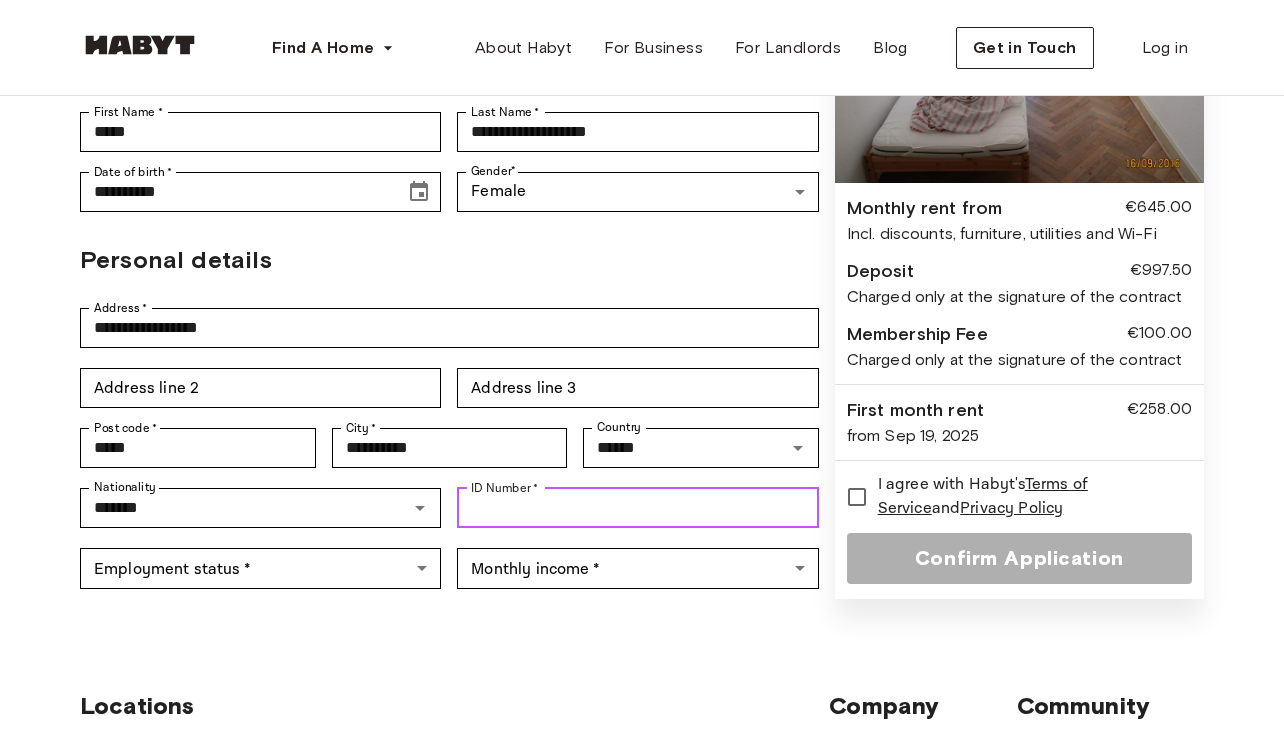 scroll, scrollTop: 289, scrollLeft: 0, axis: vertical 